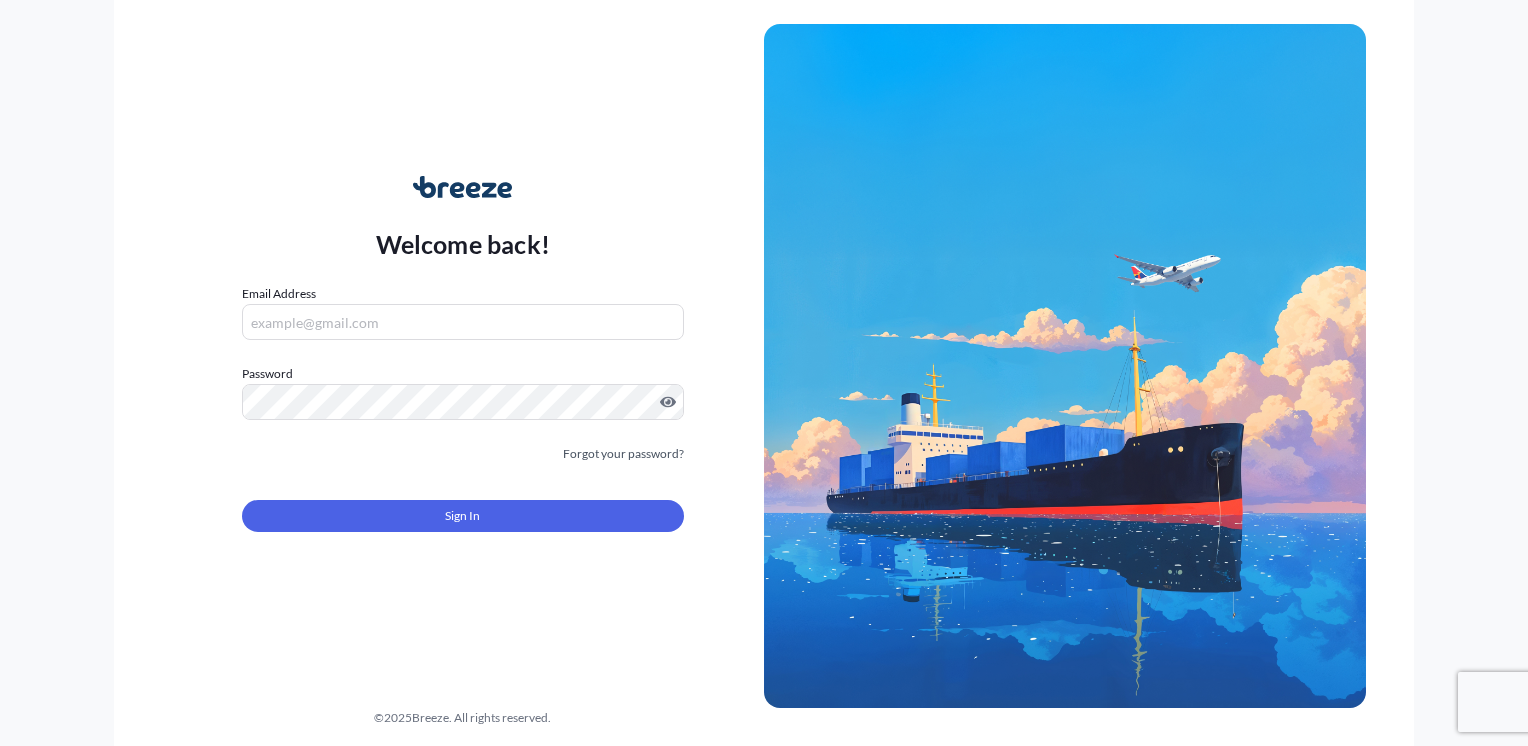 scroll, scrollTop: 0, scrollLeft: 0, axis: both 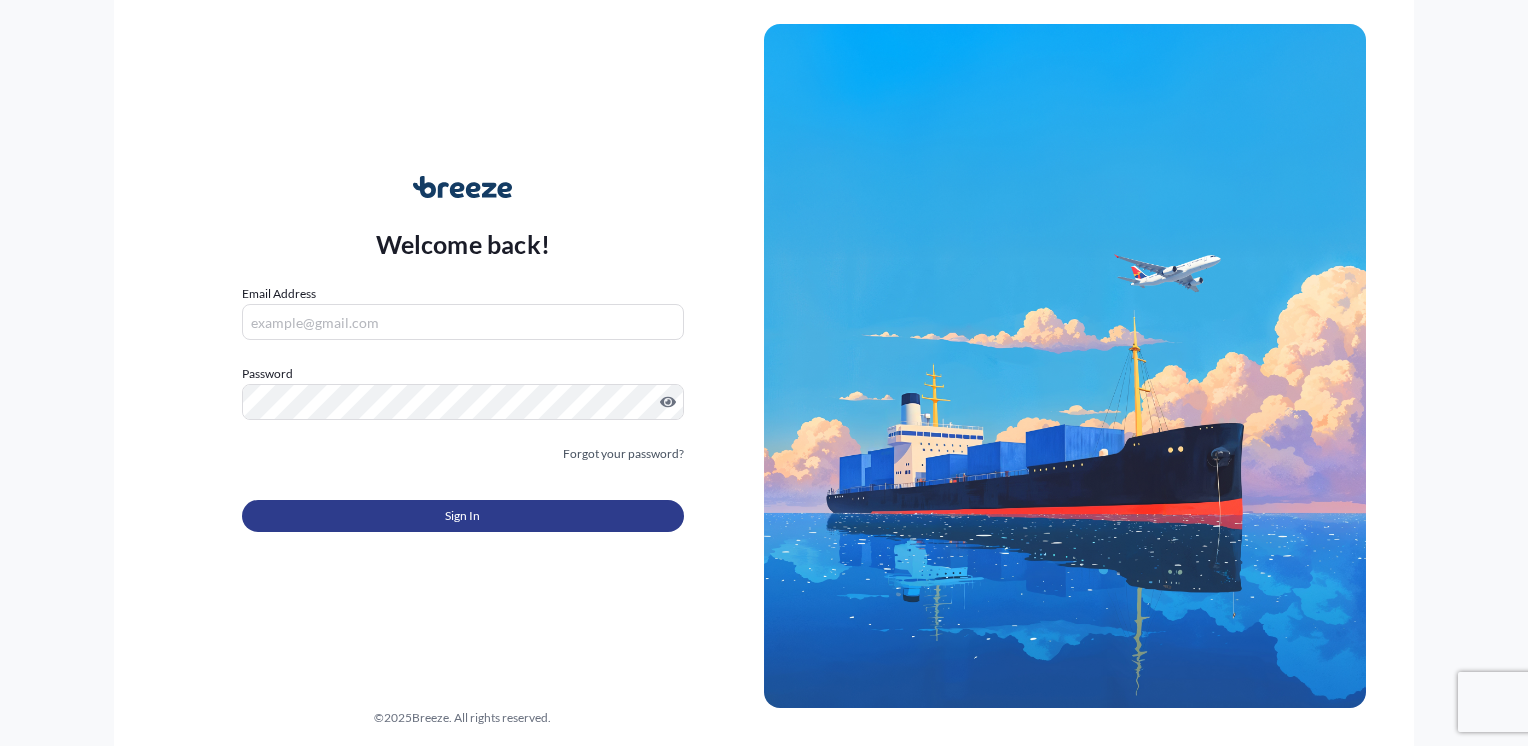 type on "[EMAIL]" 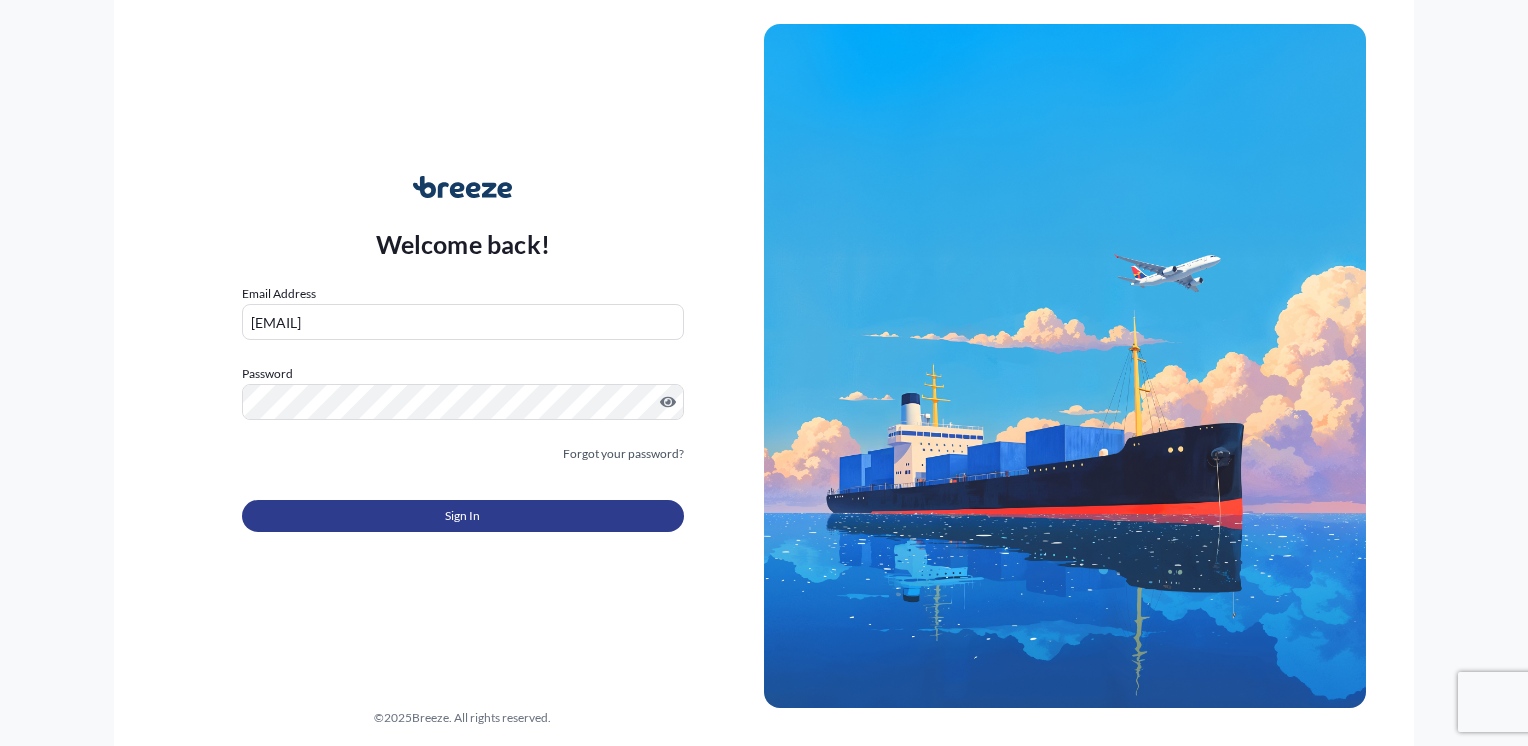 click on "Sign In" at bounding box center [462, 516] 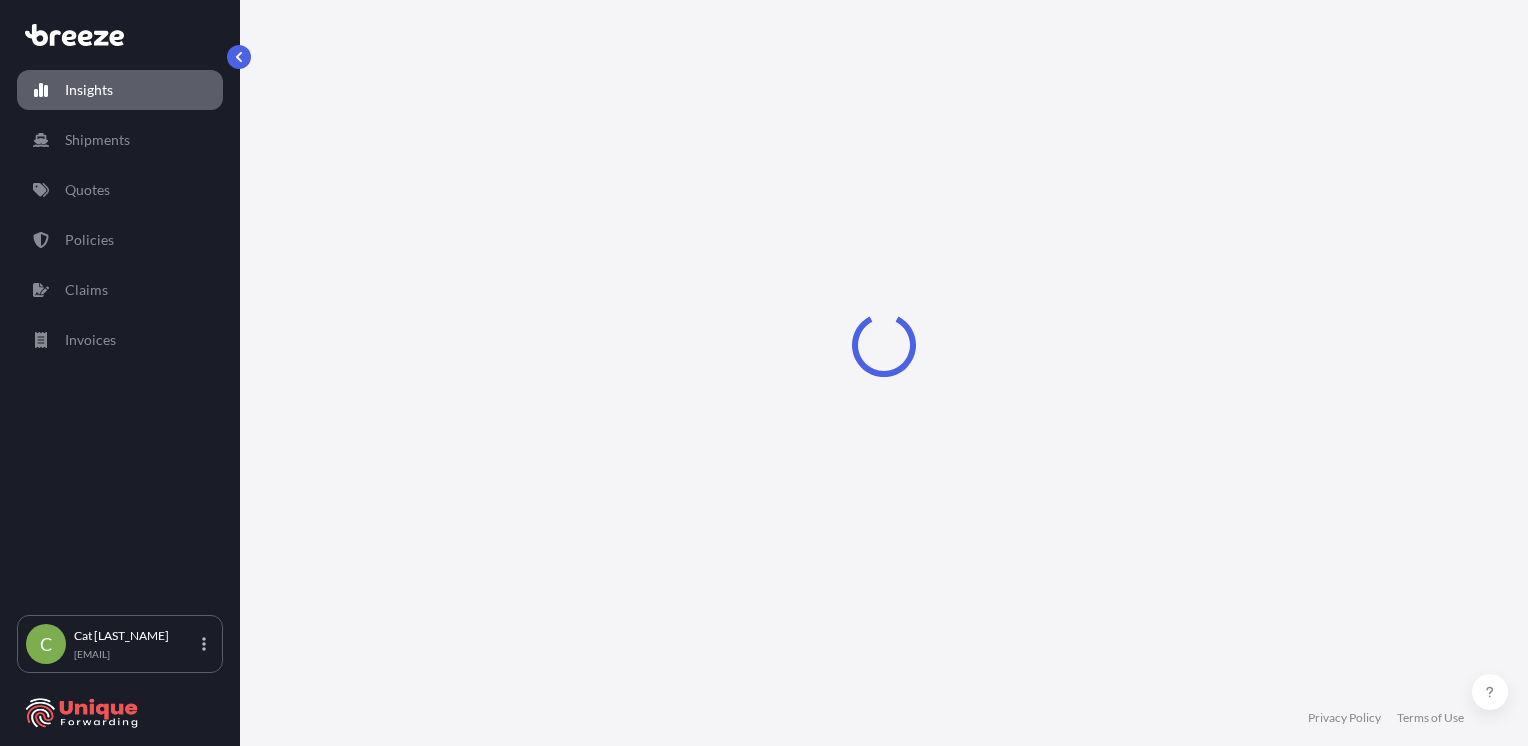 select on "2025" 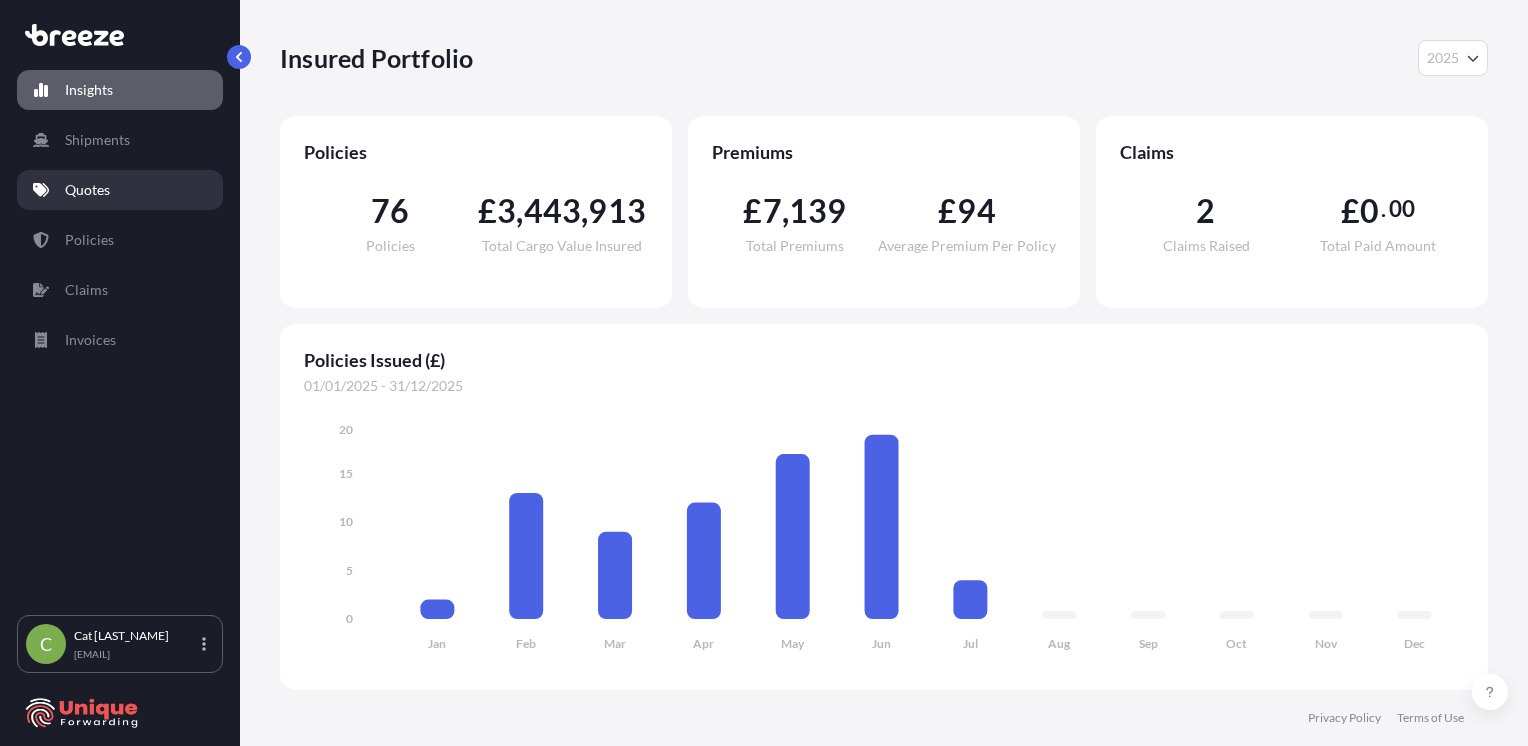 click on "Quotes" at bounding box center [87, 190] 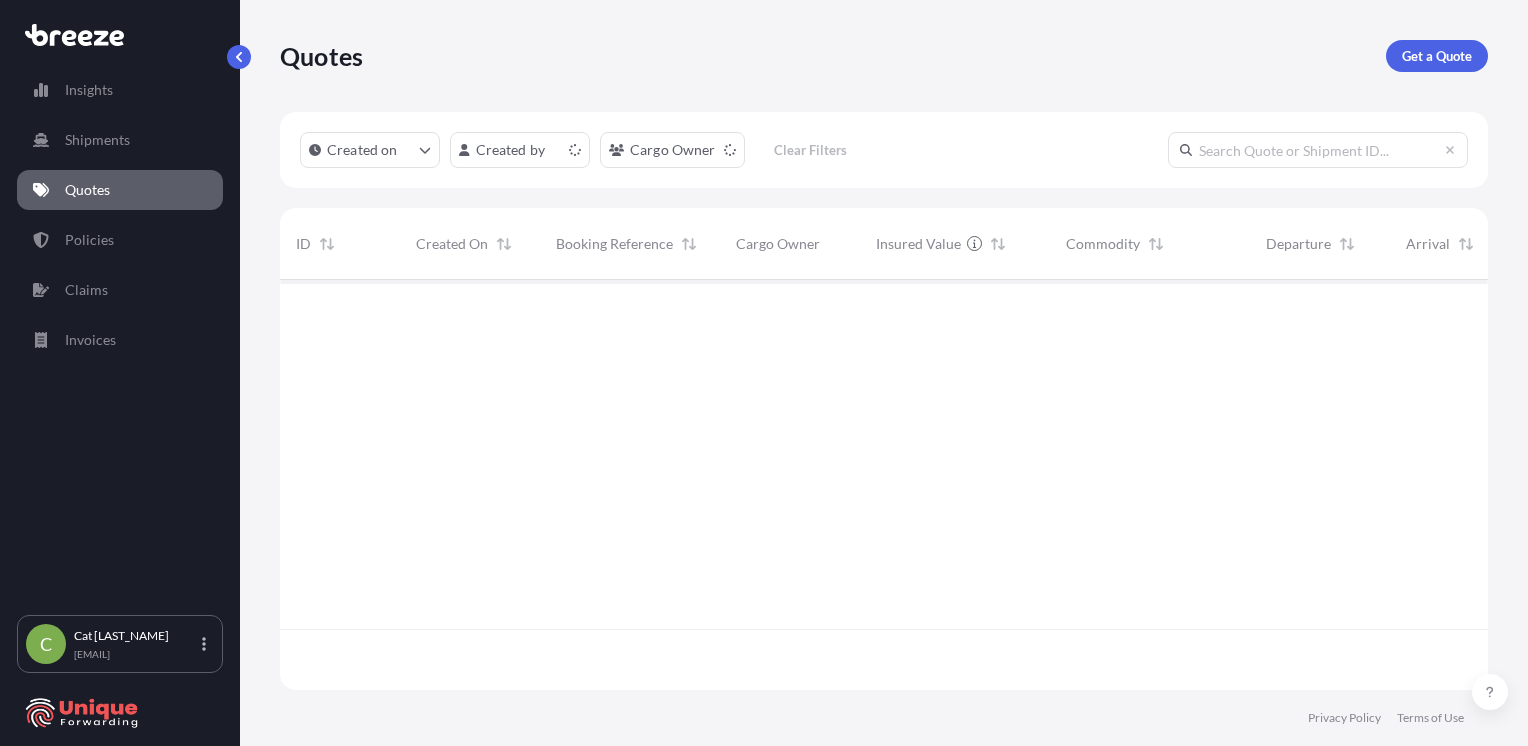 scroll, scrollTop: 16, scrollLeft: 16, axis: both 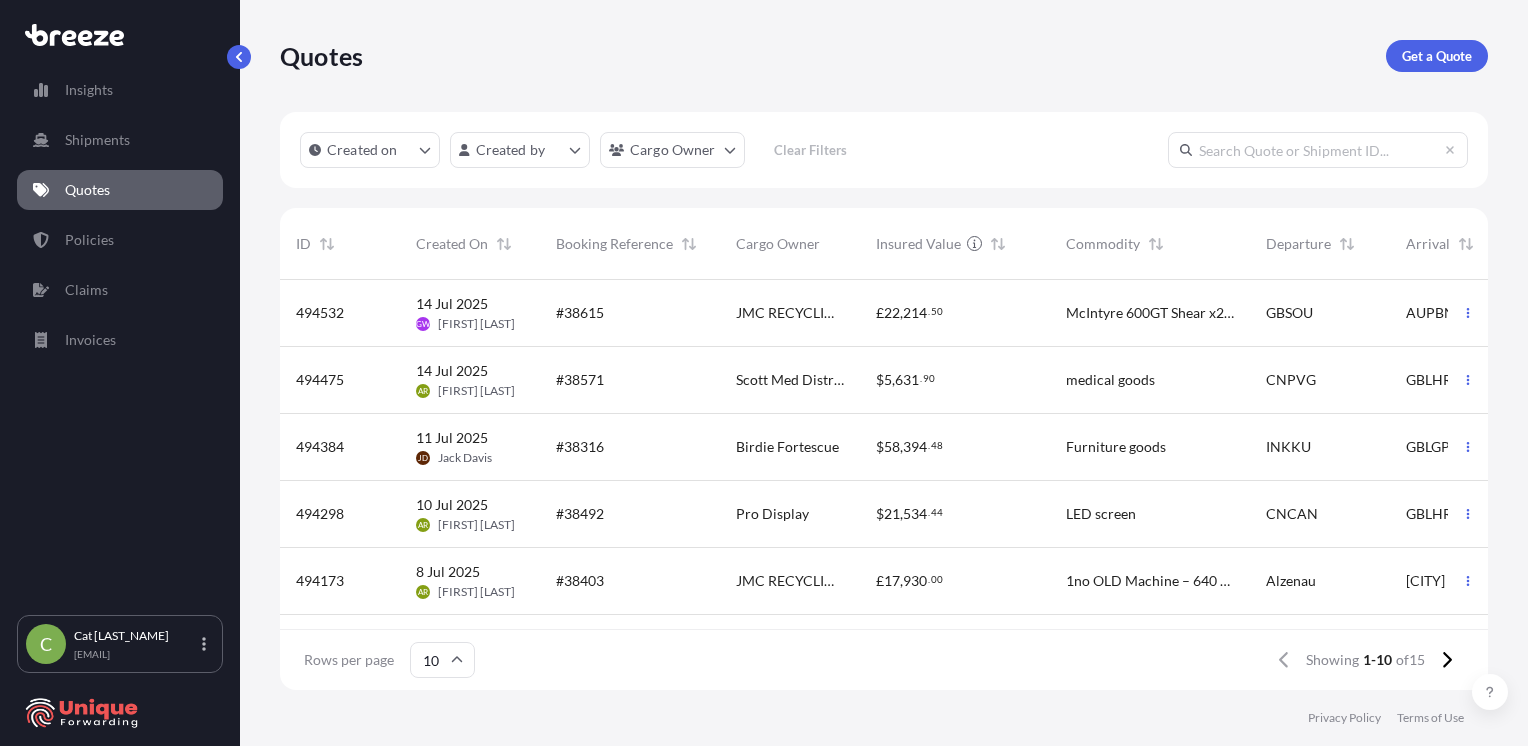 click on "Booking Reference" at bounding box center (614, 244) 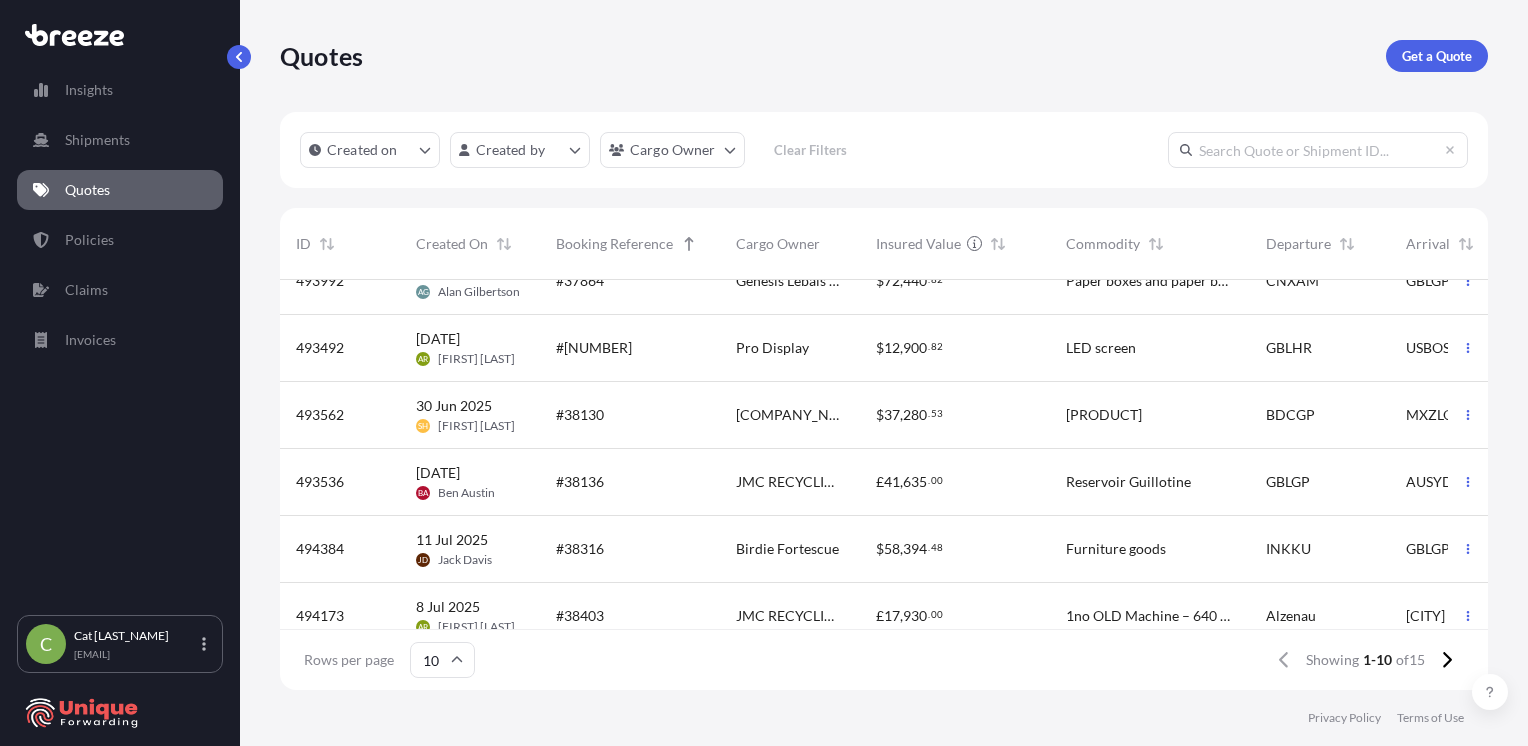scroll, scrollTop: 335, scrollLeft: 0, axis: vertical 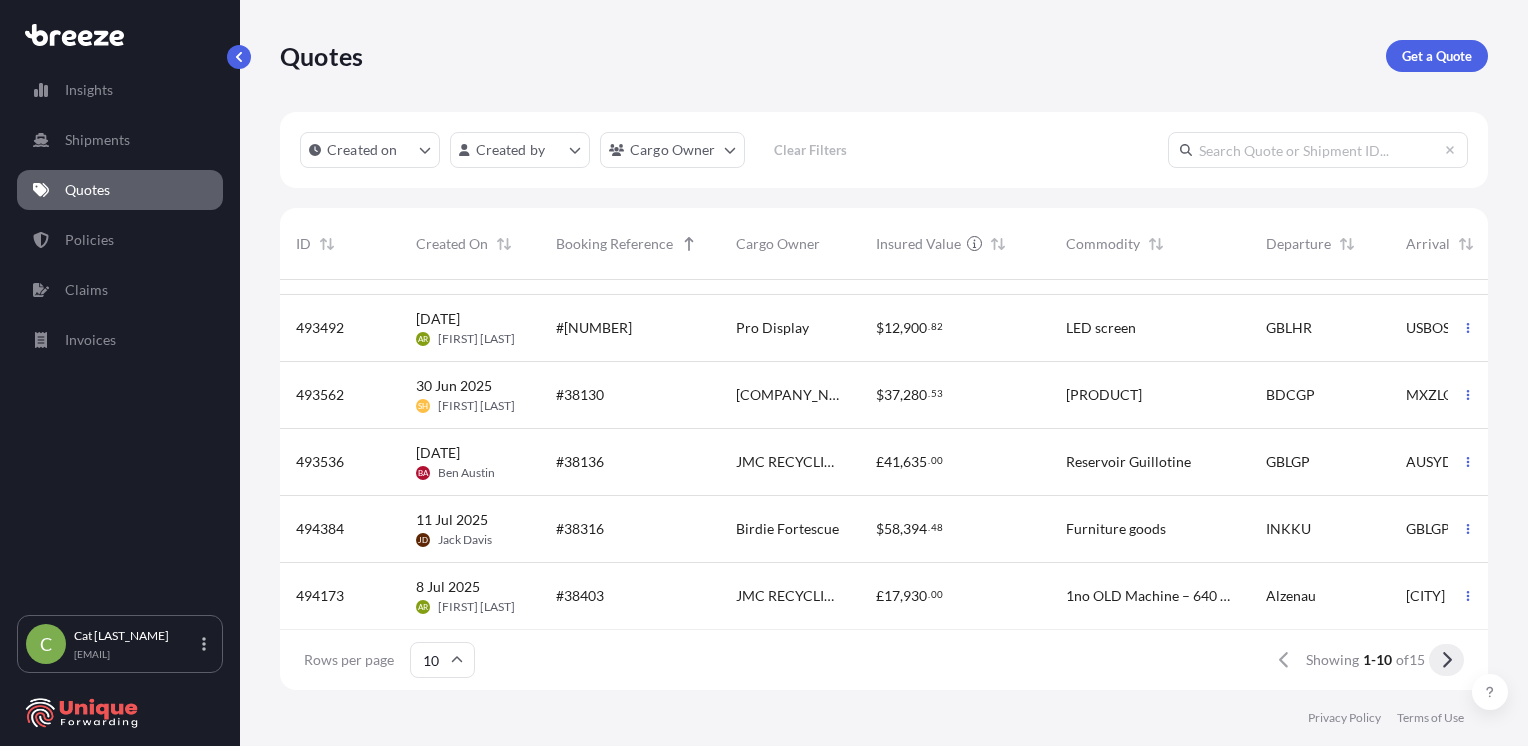 click 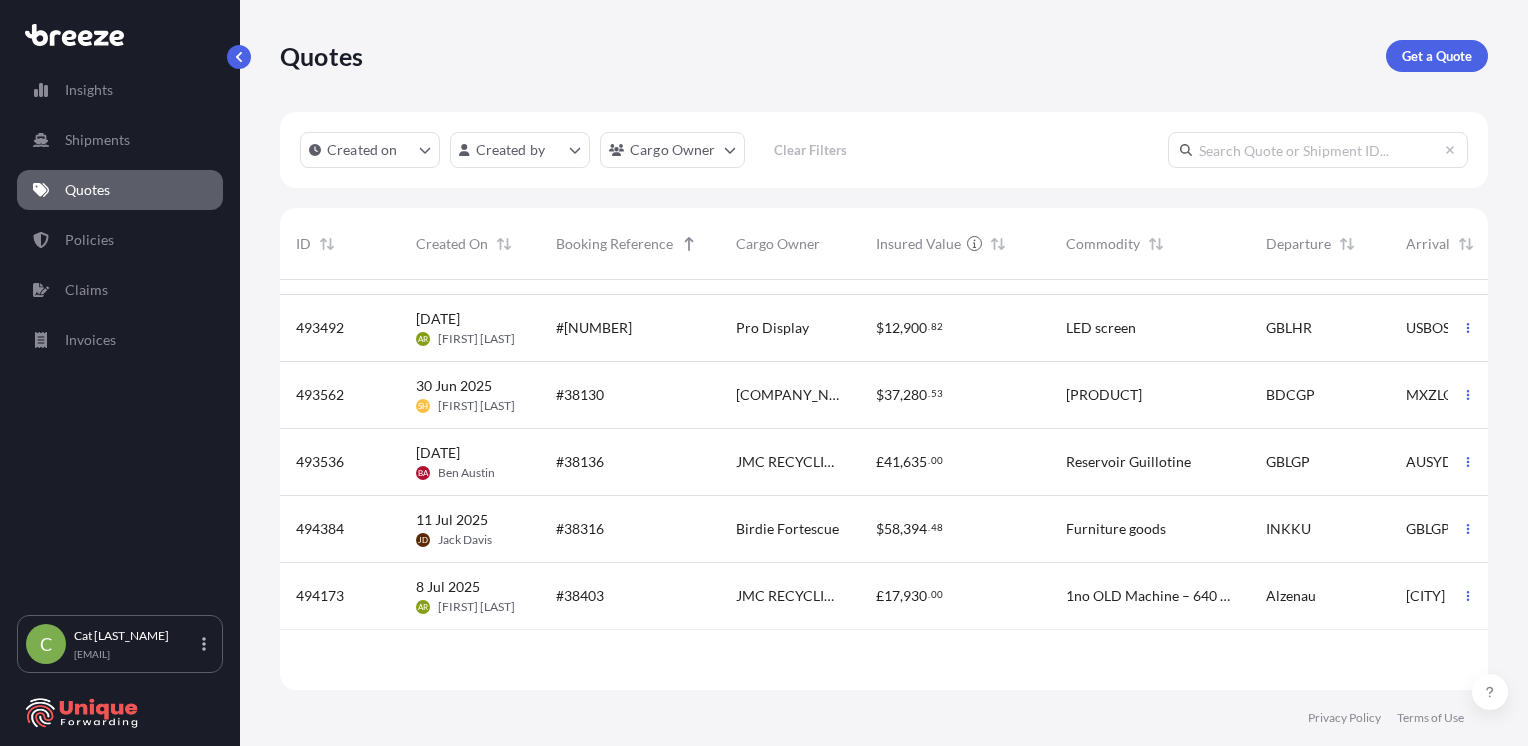 scroll, scrollTop: 0, scrollLeft: 0, axis: both 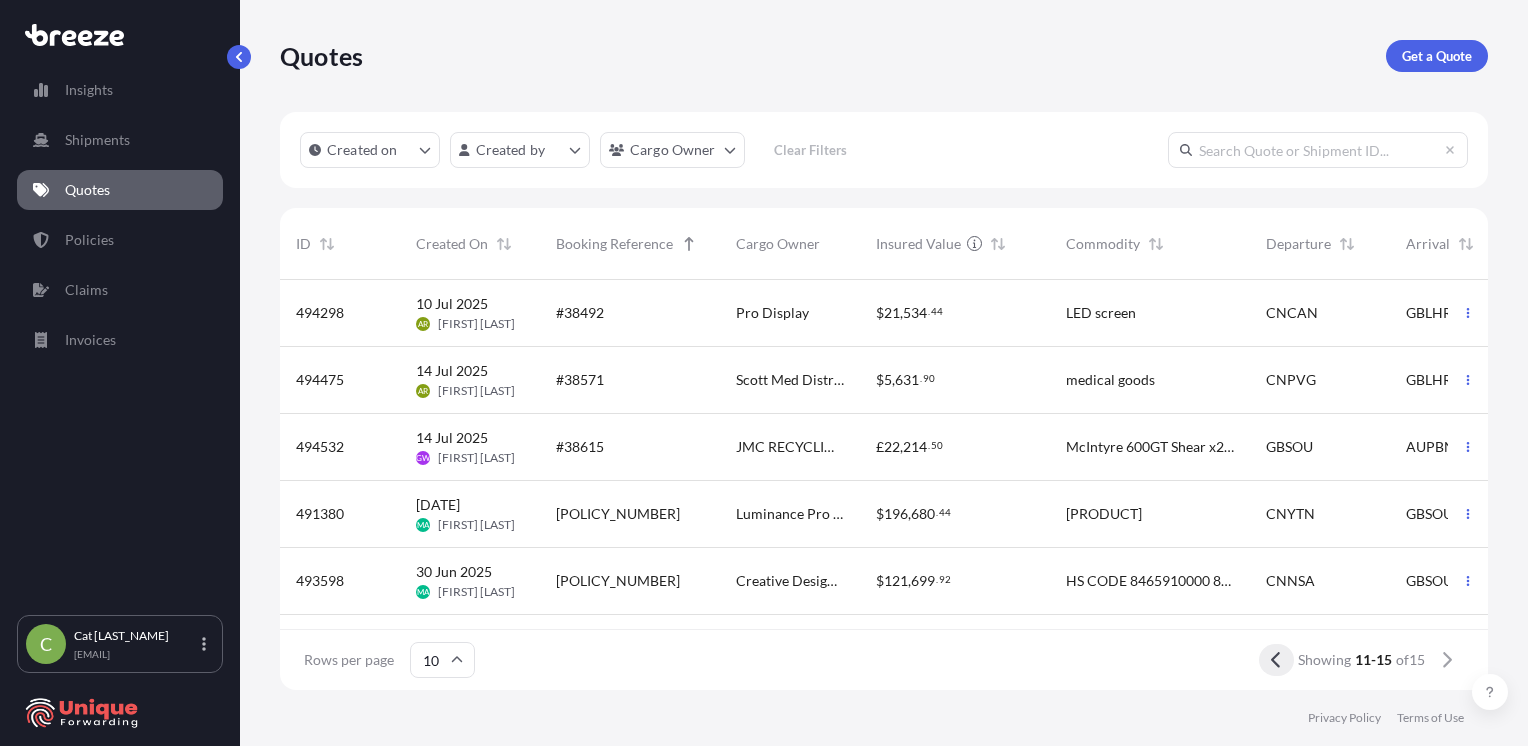 click 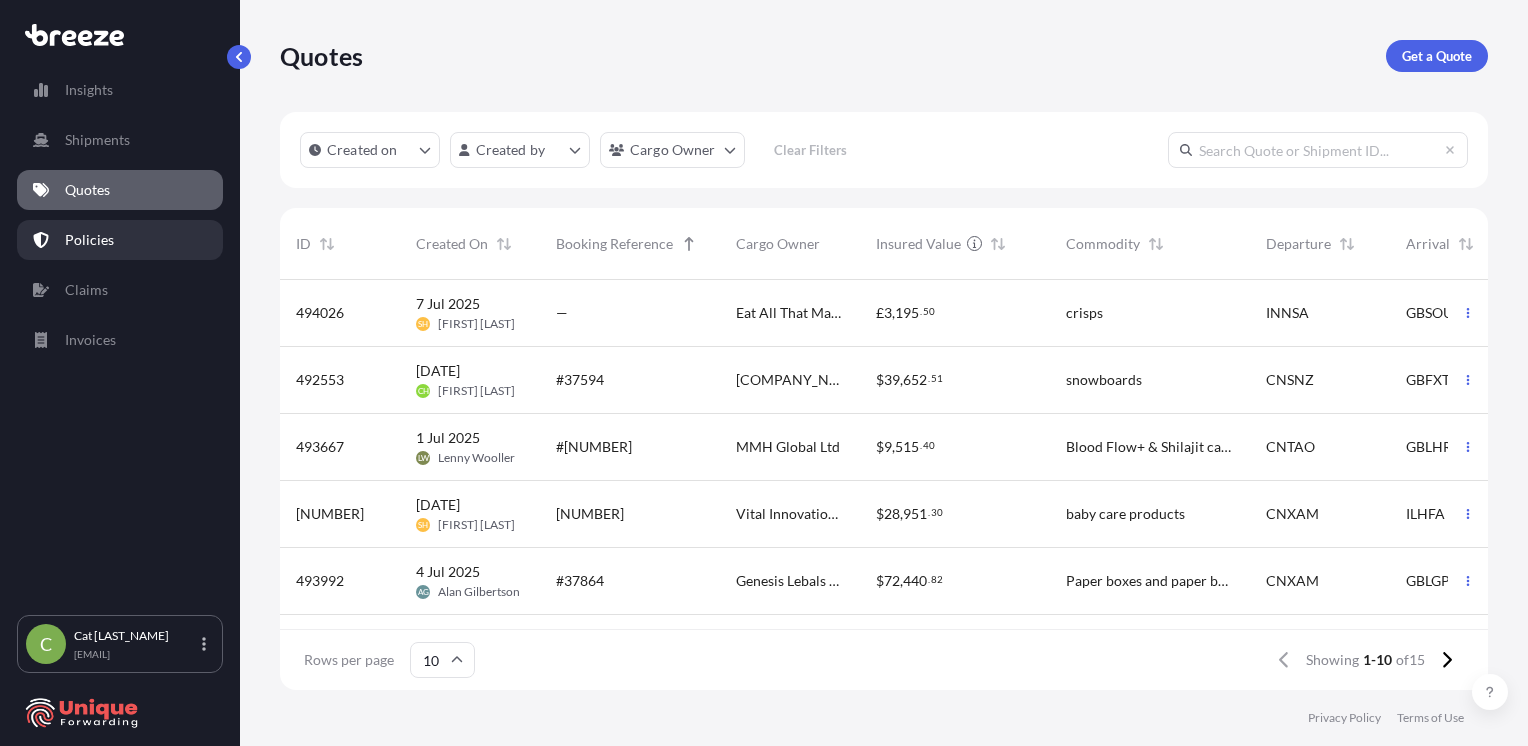 click on "Policies" at bounding box center (89, 240) 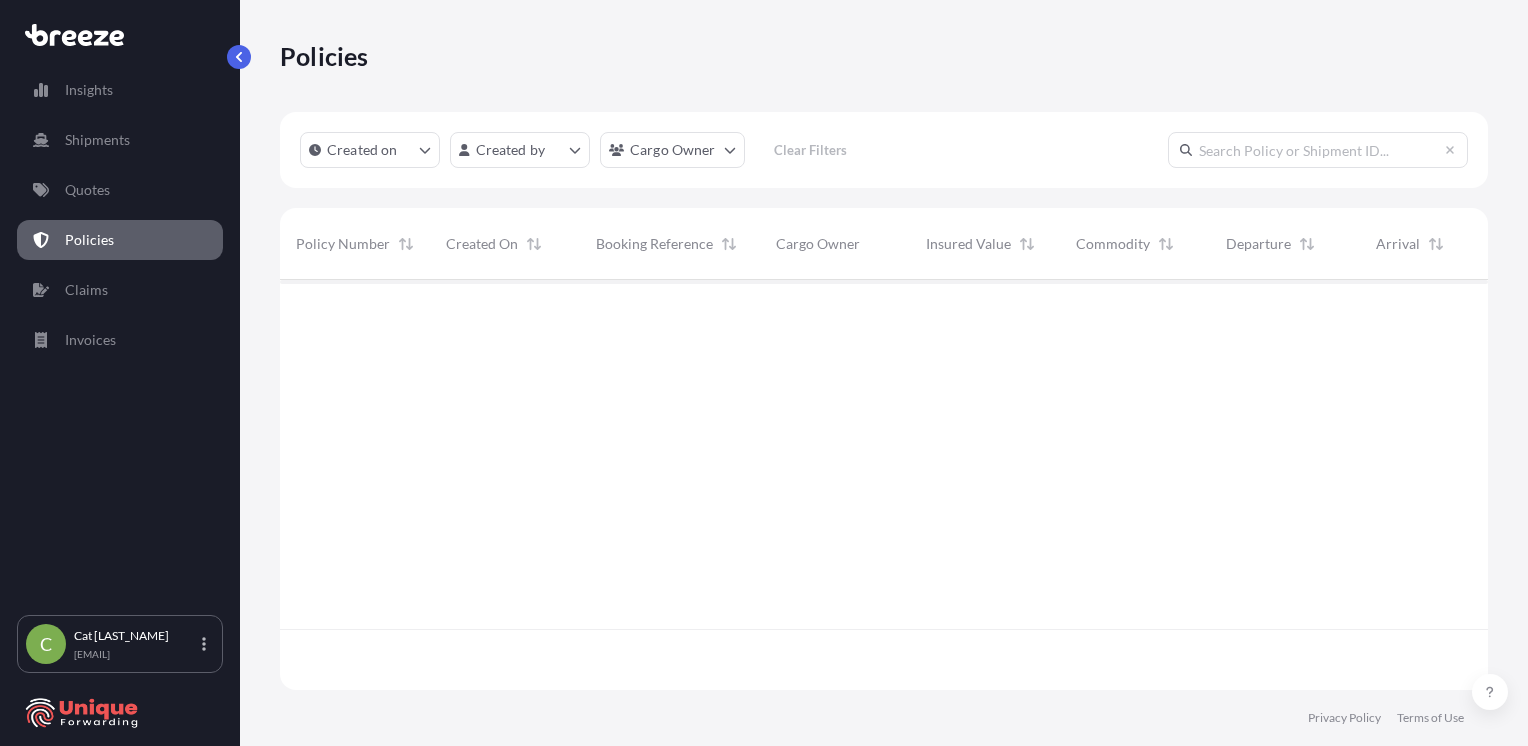 scroll, scrollTop: 16, scrollLeft: 16, axis: both 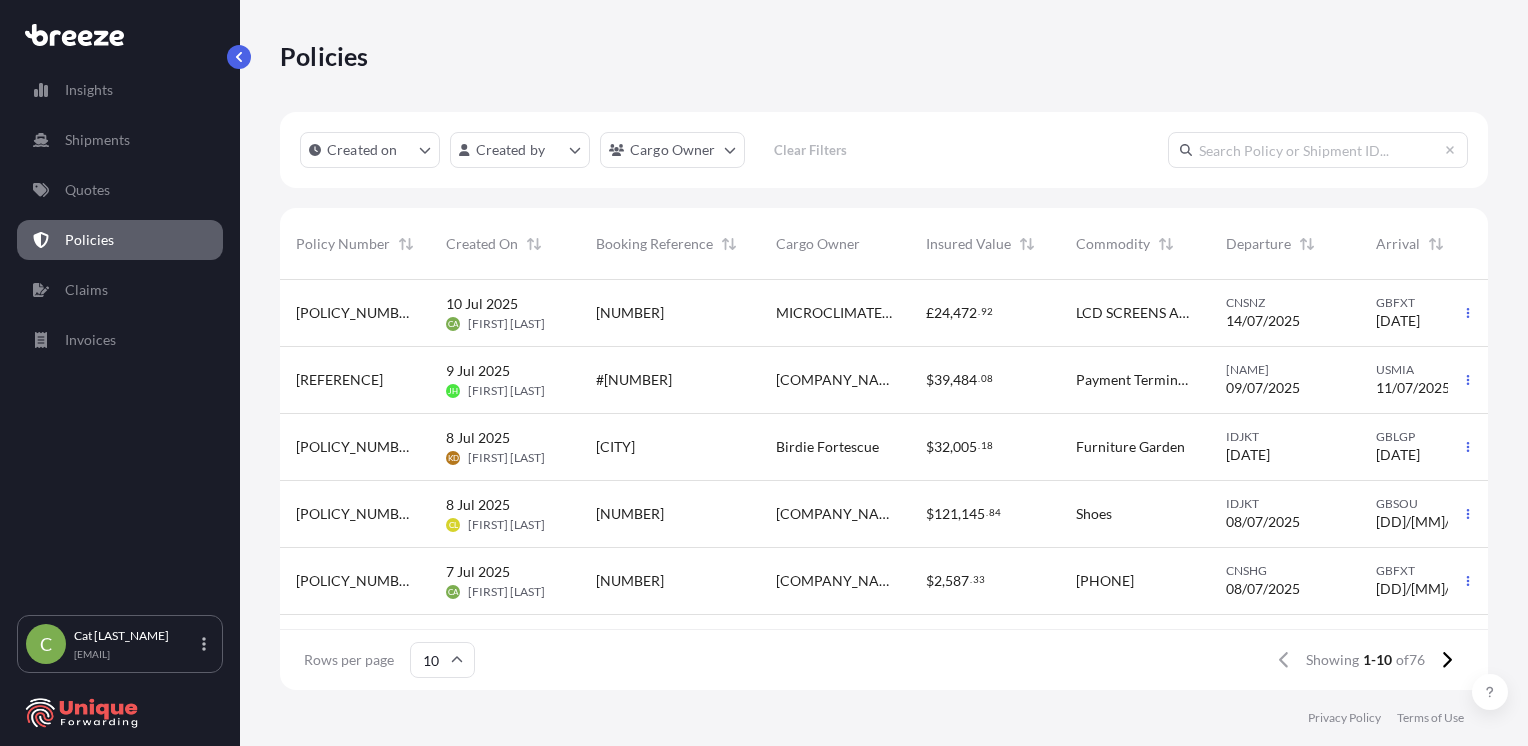 click on "Booking Reference" at bounding box center (654, 244) 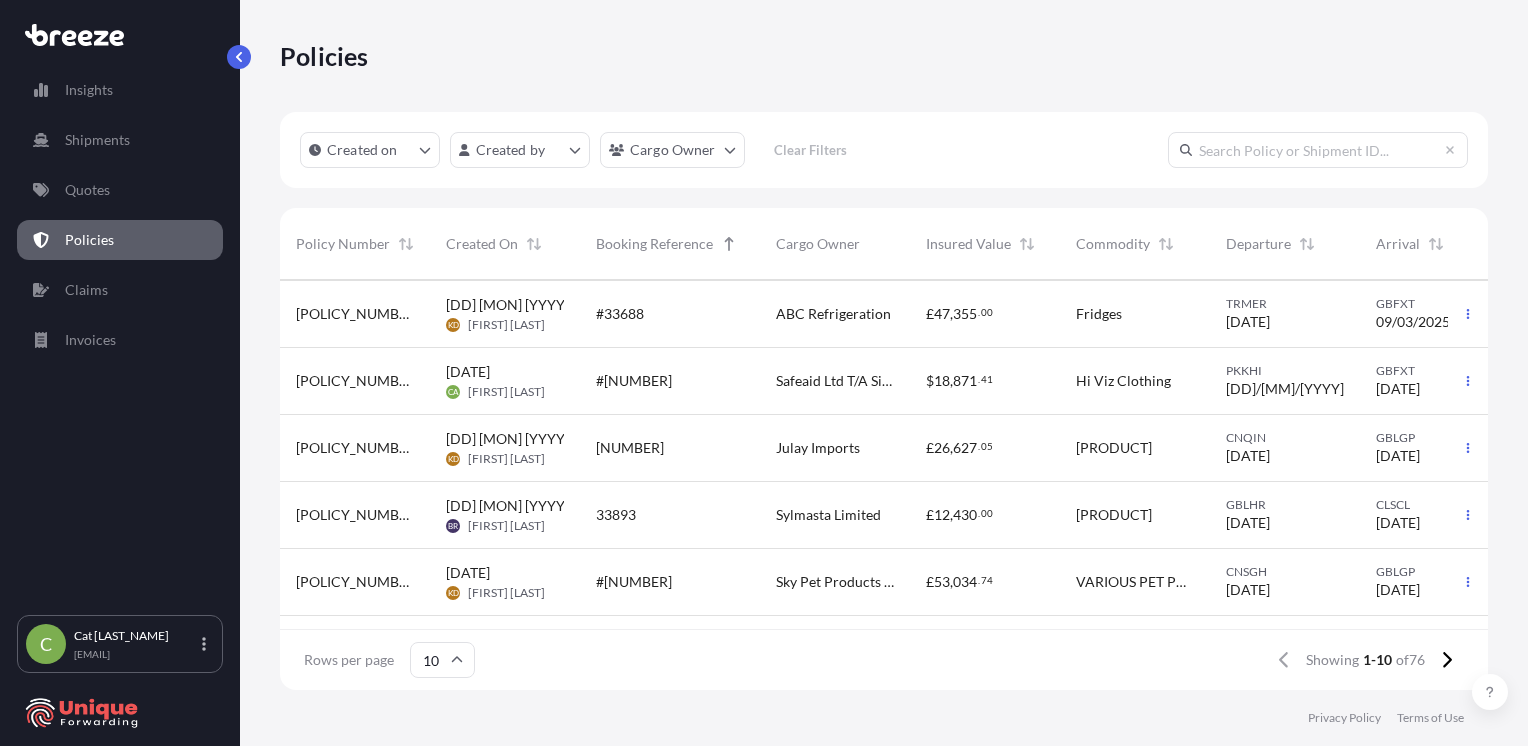 scroll, scrollTop: 335, scrollLeft: 0, axis: vertical 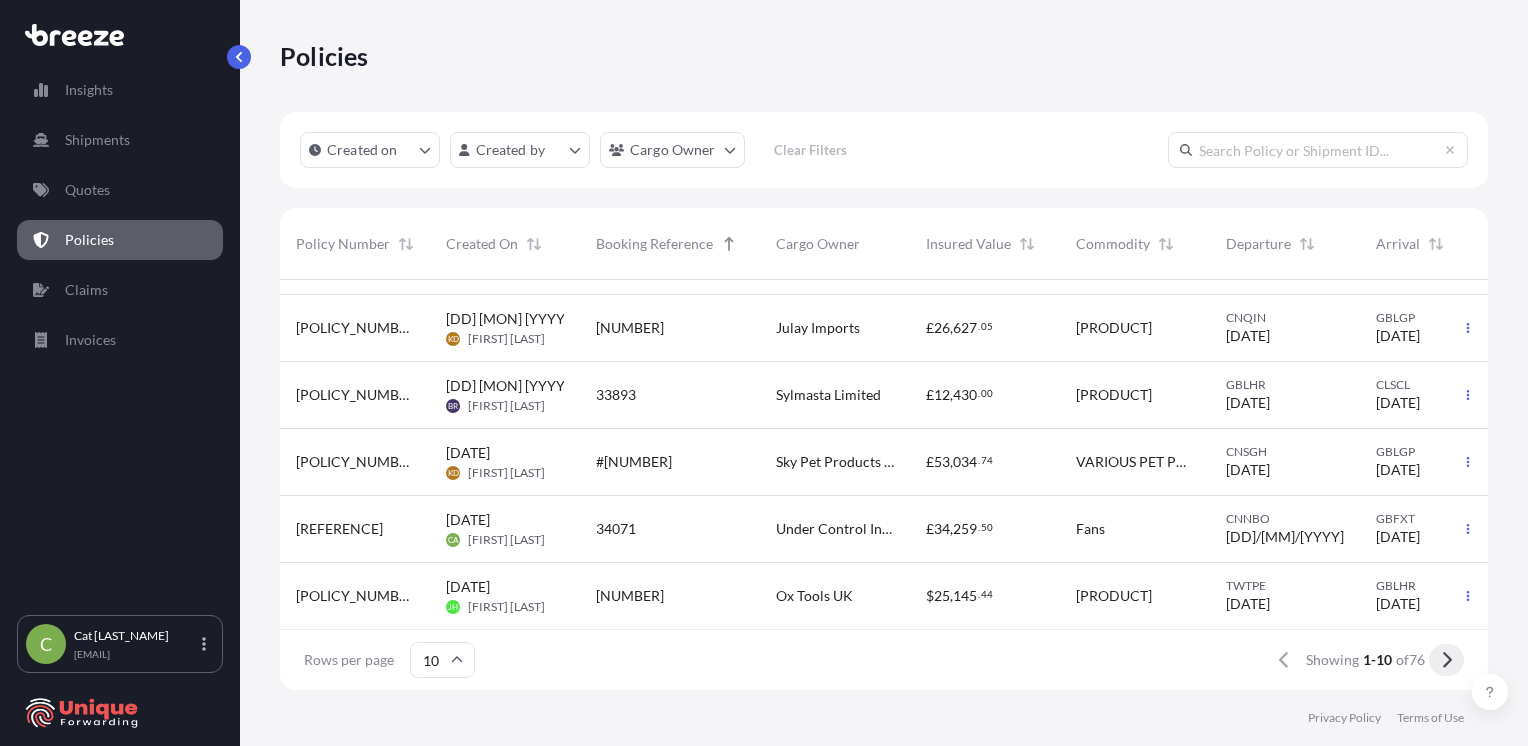 click 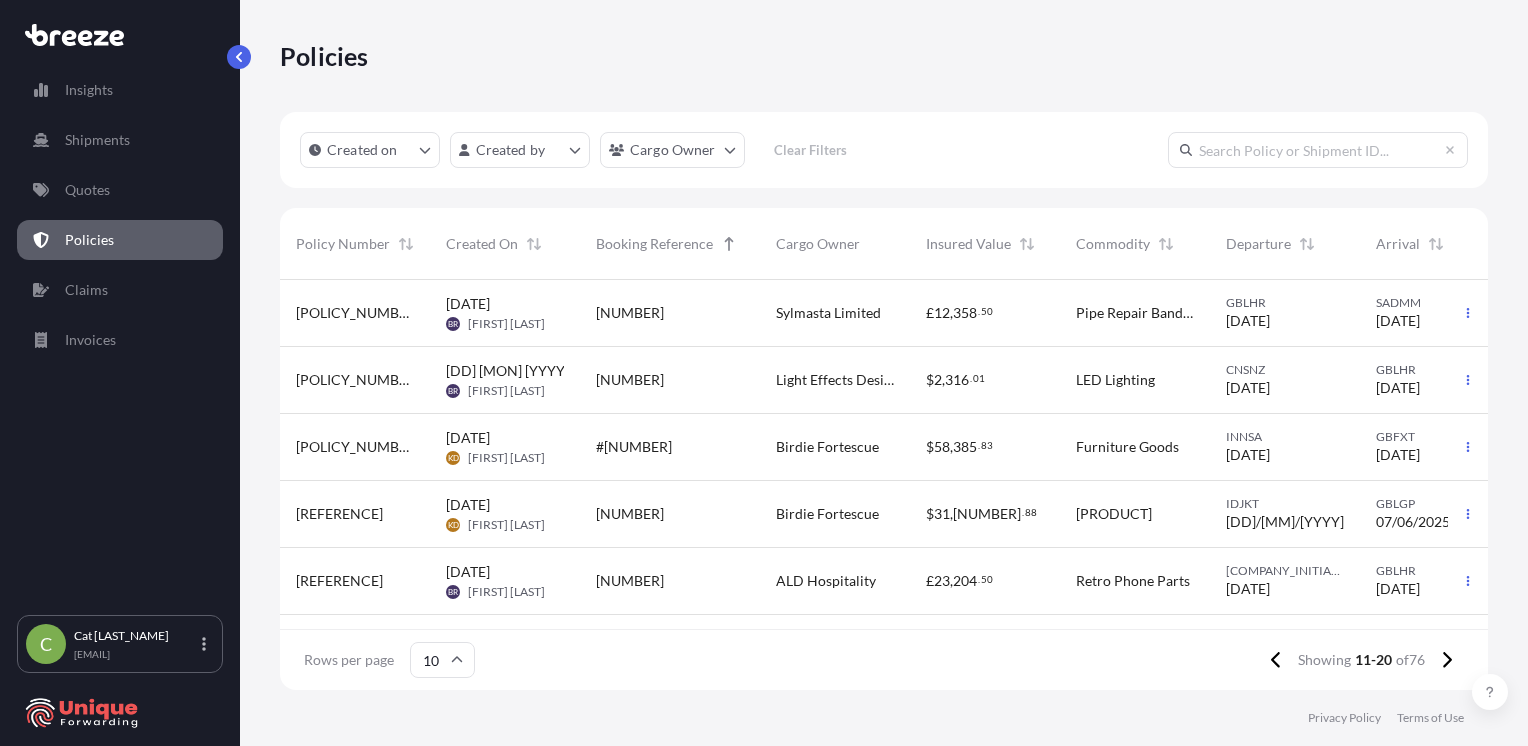 scroll, scrollTop: 335, scrollLeft: 0, axis: vertical 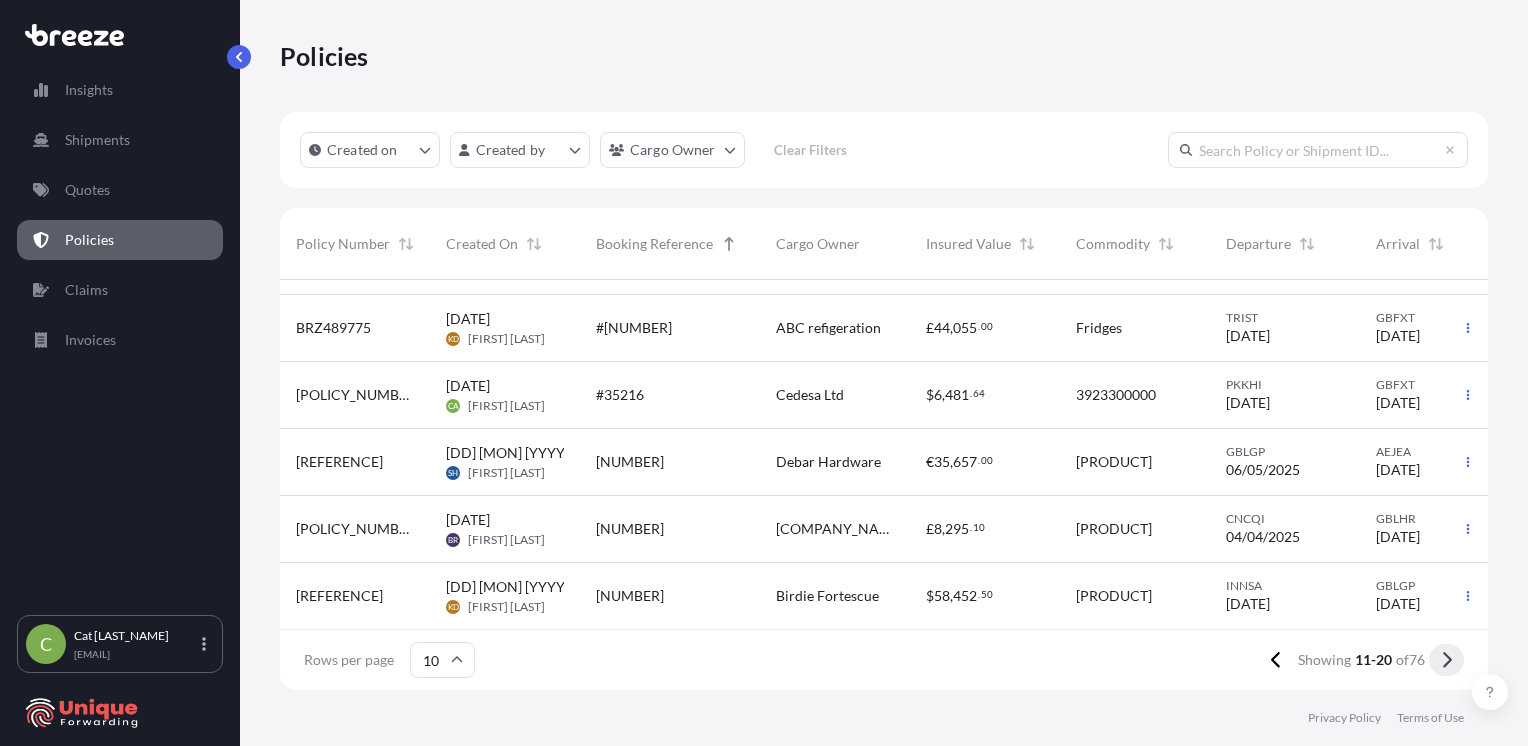 click 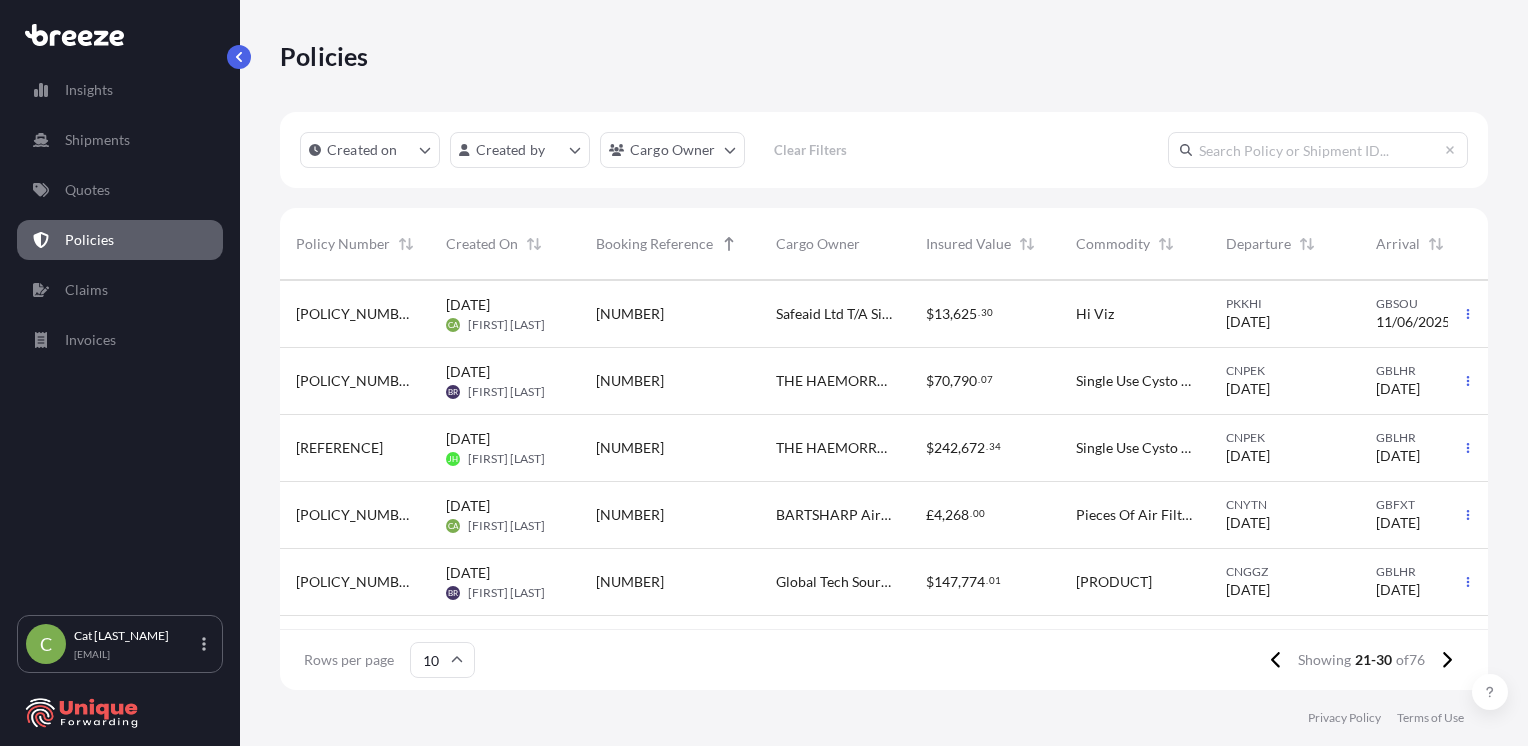 scroll, scrollTop: 335, scrollLeft: 0, axis: vertical 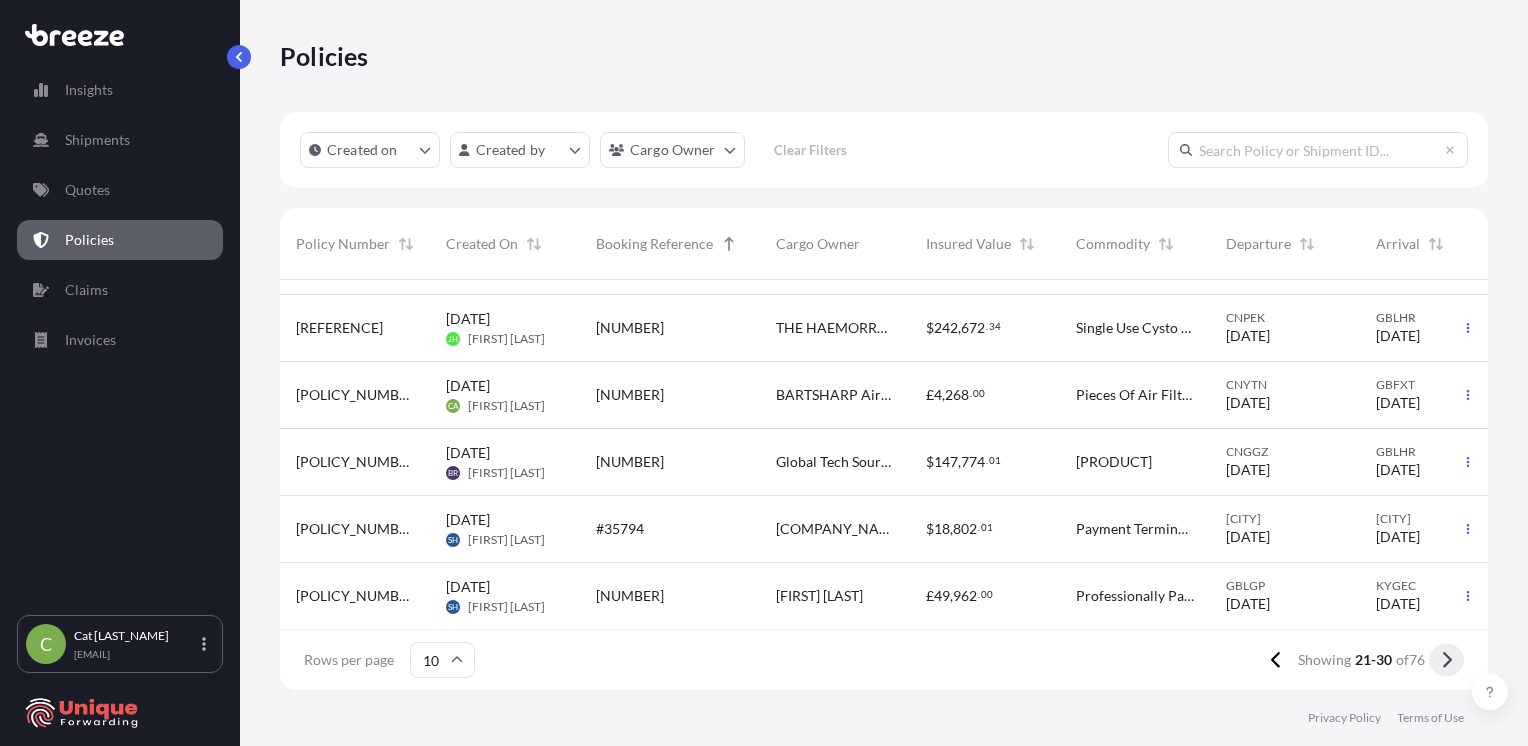 click 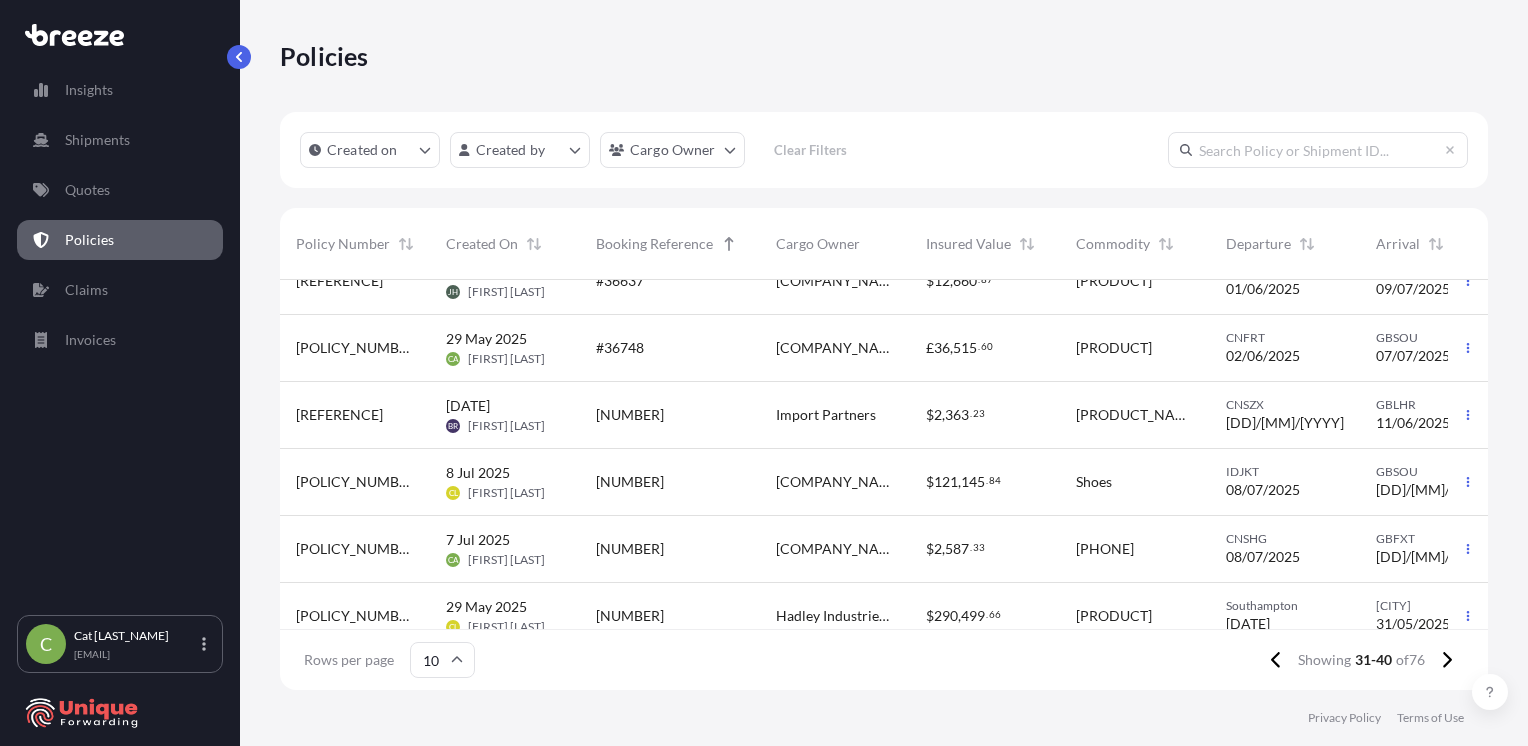 scroll, scrollTop: 335, scrollLeft: 0, axis: vertical 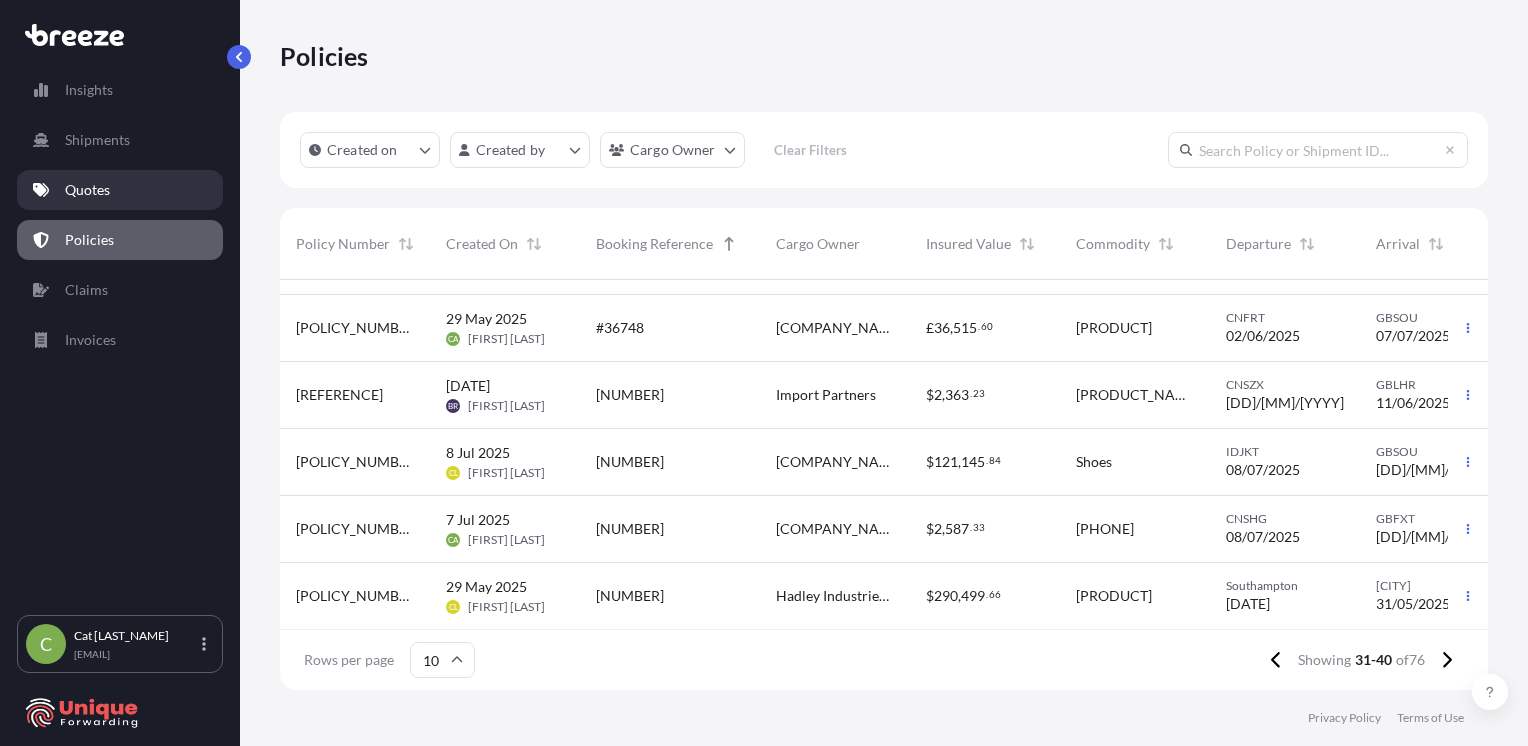 click on "Quotes" at bounding box center (87, 190) 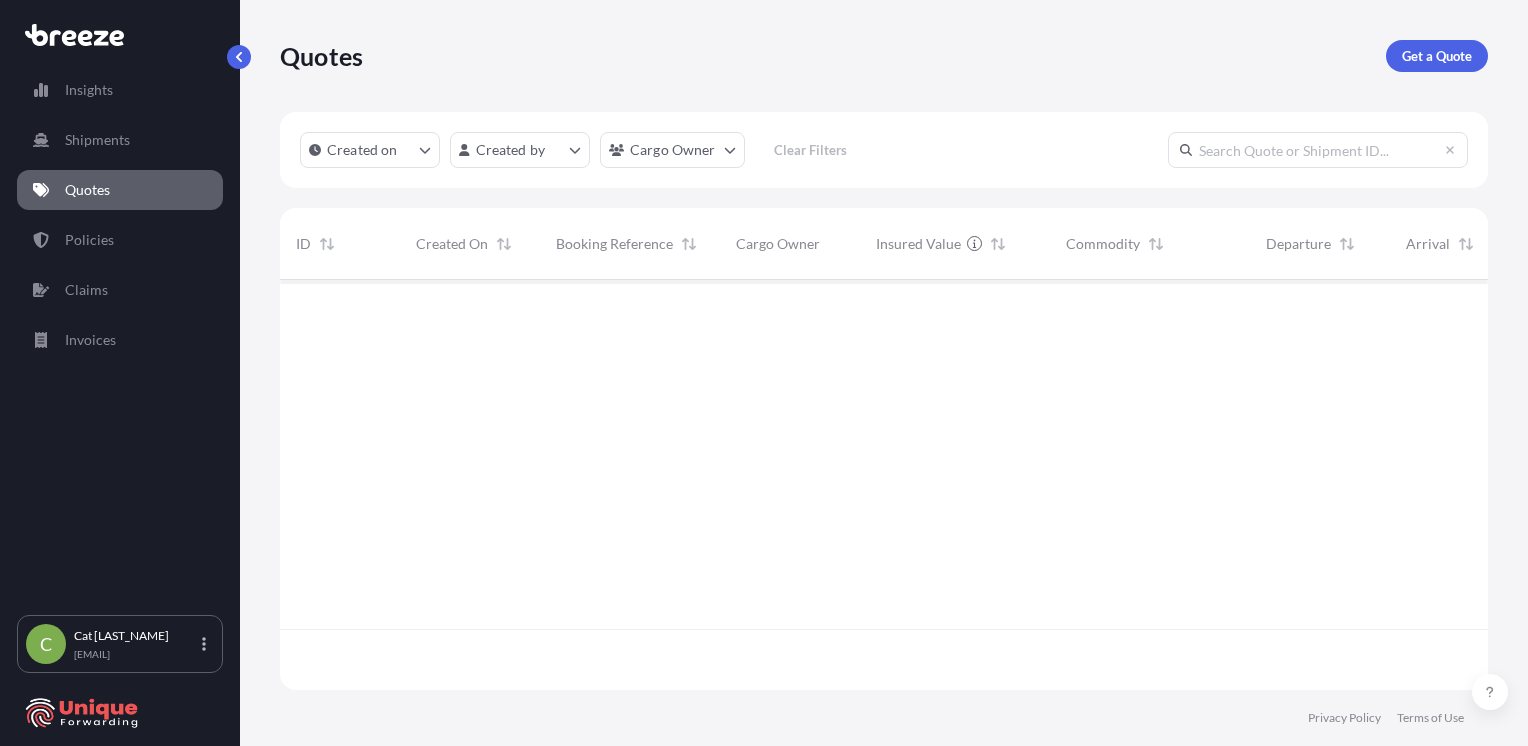 scroll, scrollTop: 16, scrollLeft: 16, axis: both 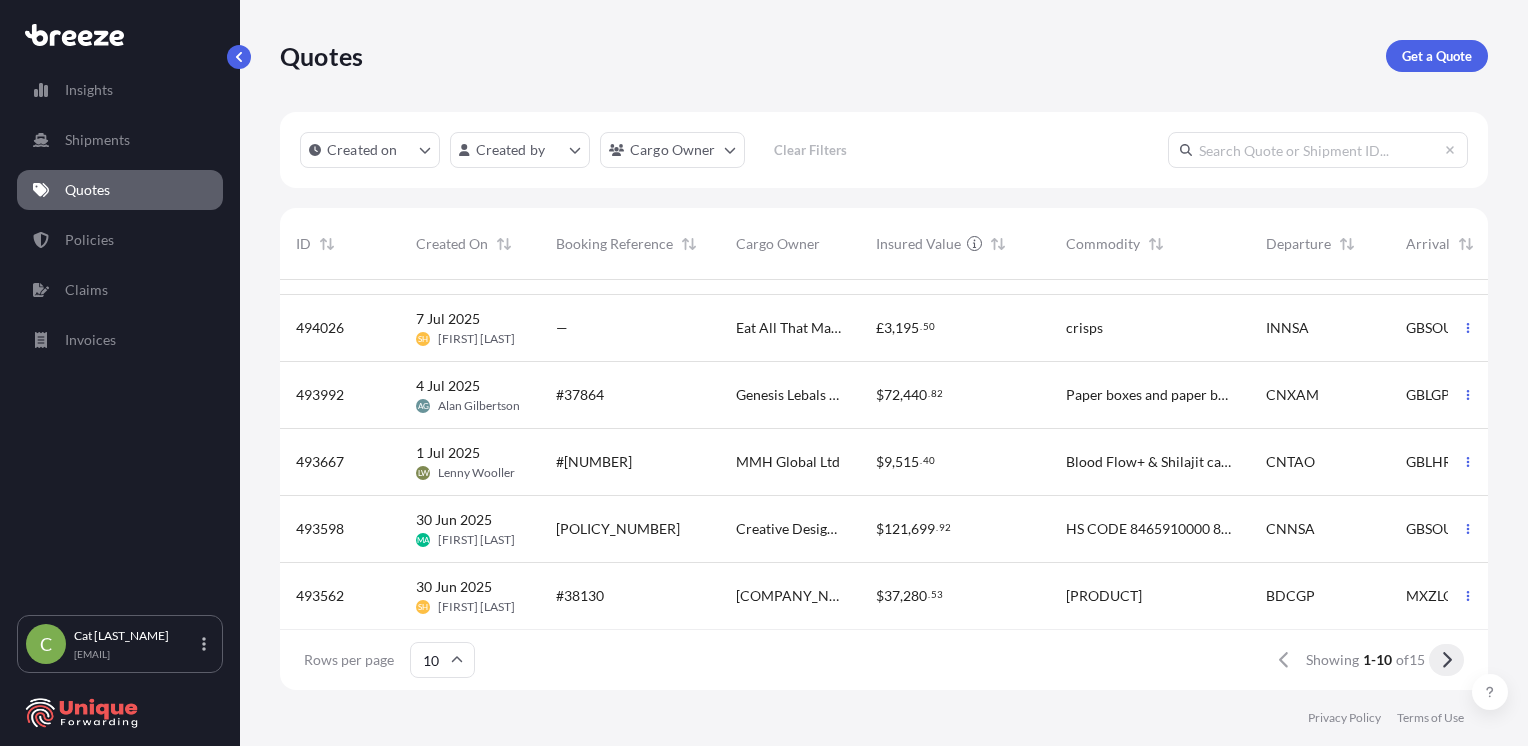 click 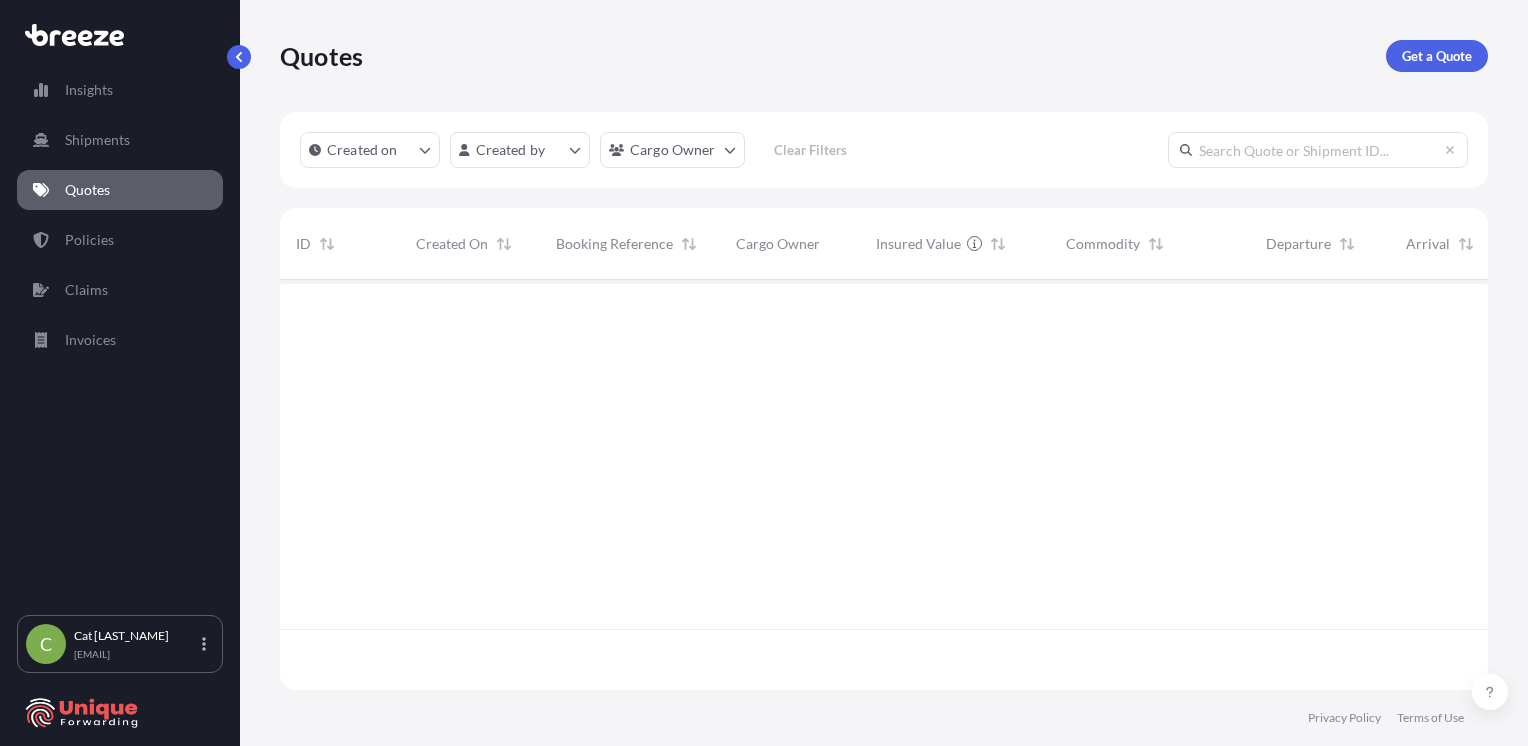 scroll, scrollTop: 0, scrollLeft: 0, axis: both 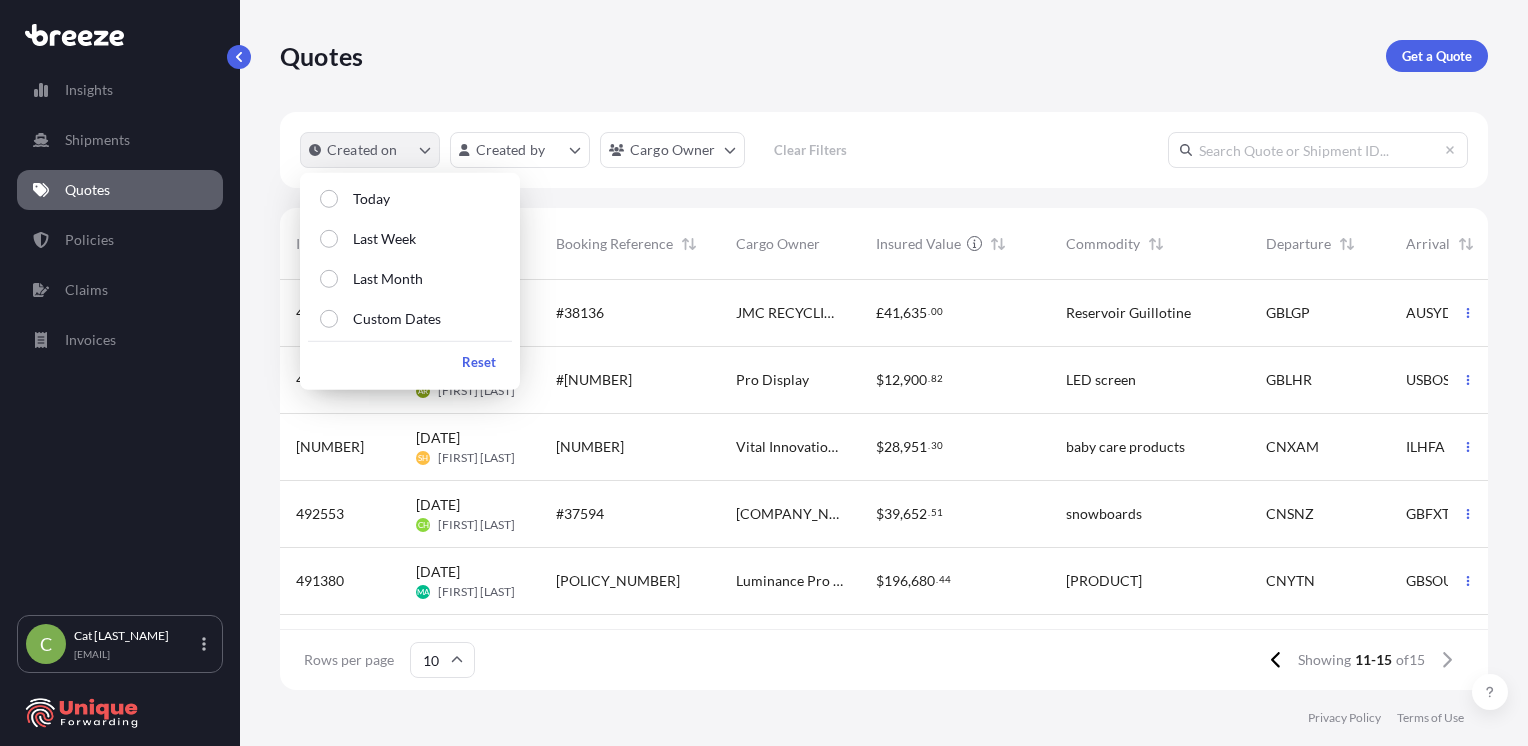click 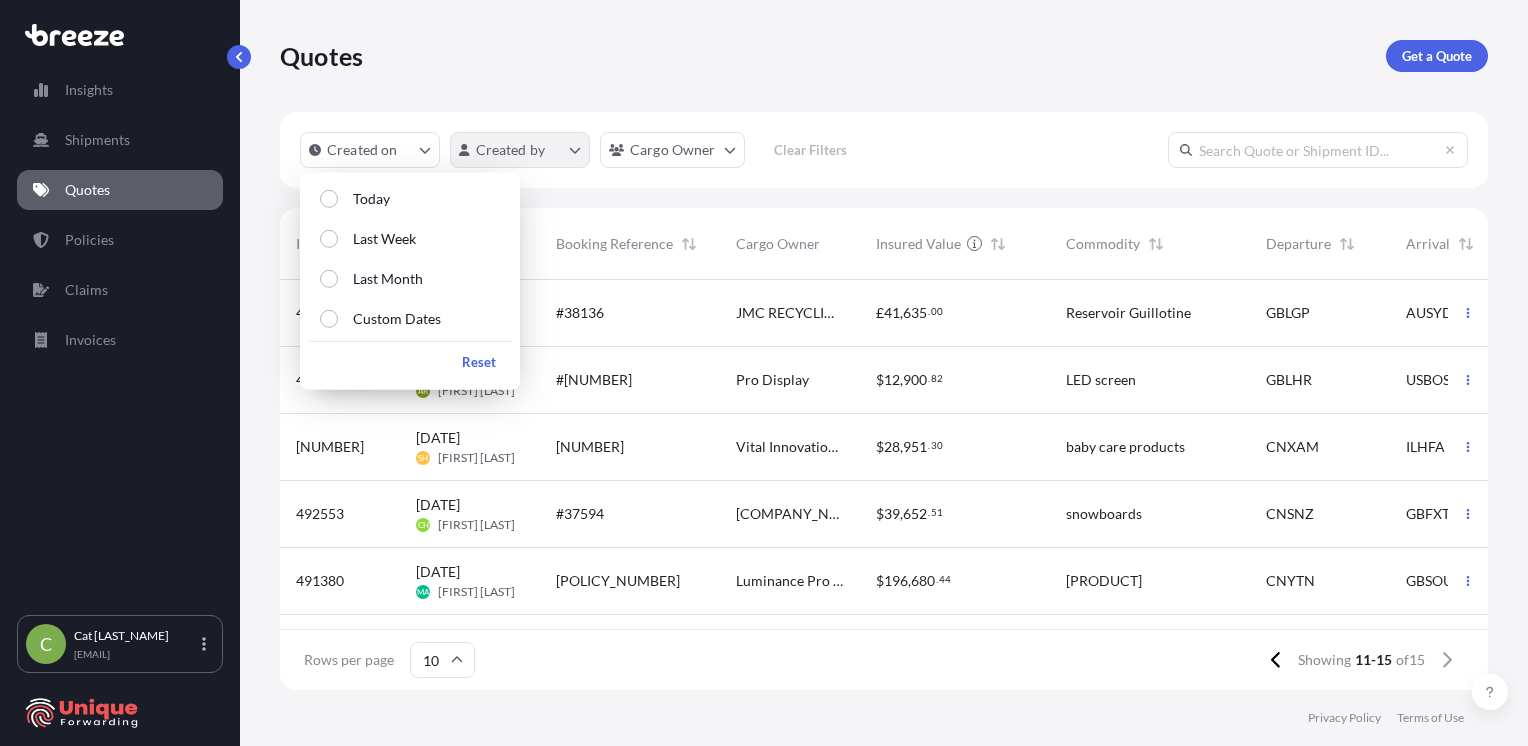 click on "[EMAIL]" at bounding box center [764, 373] 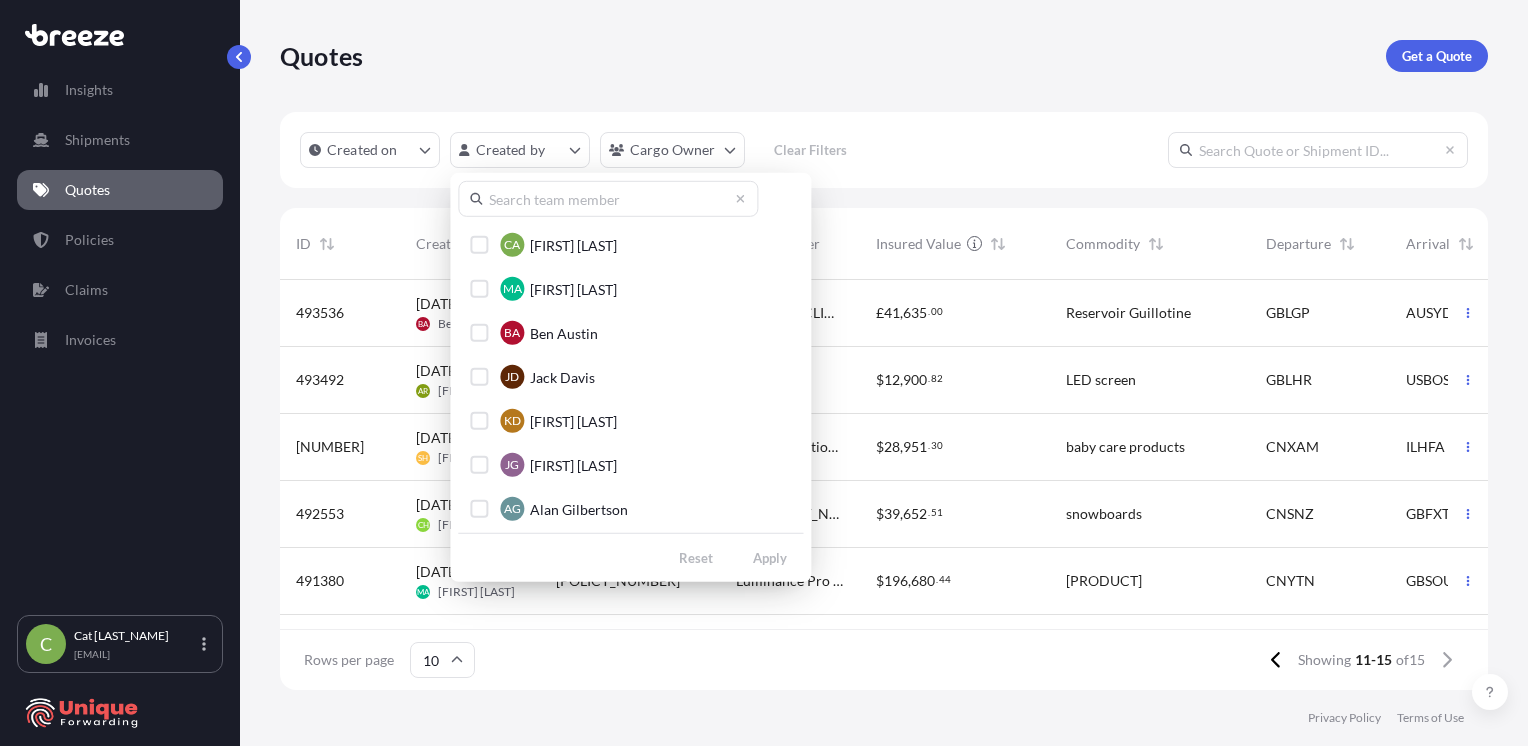 click at bounding box center [608, 199] 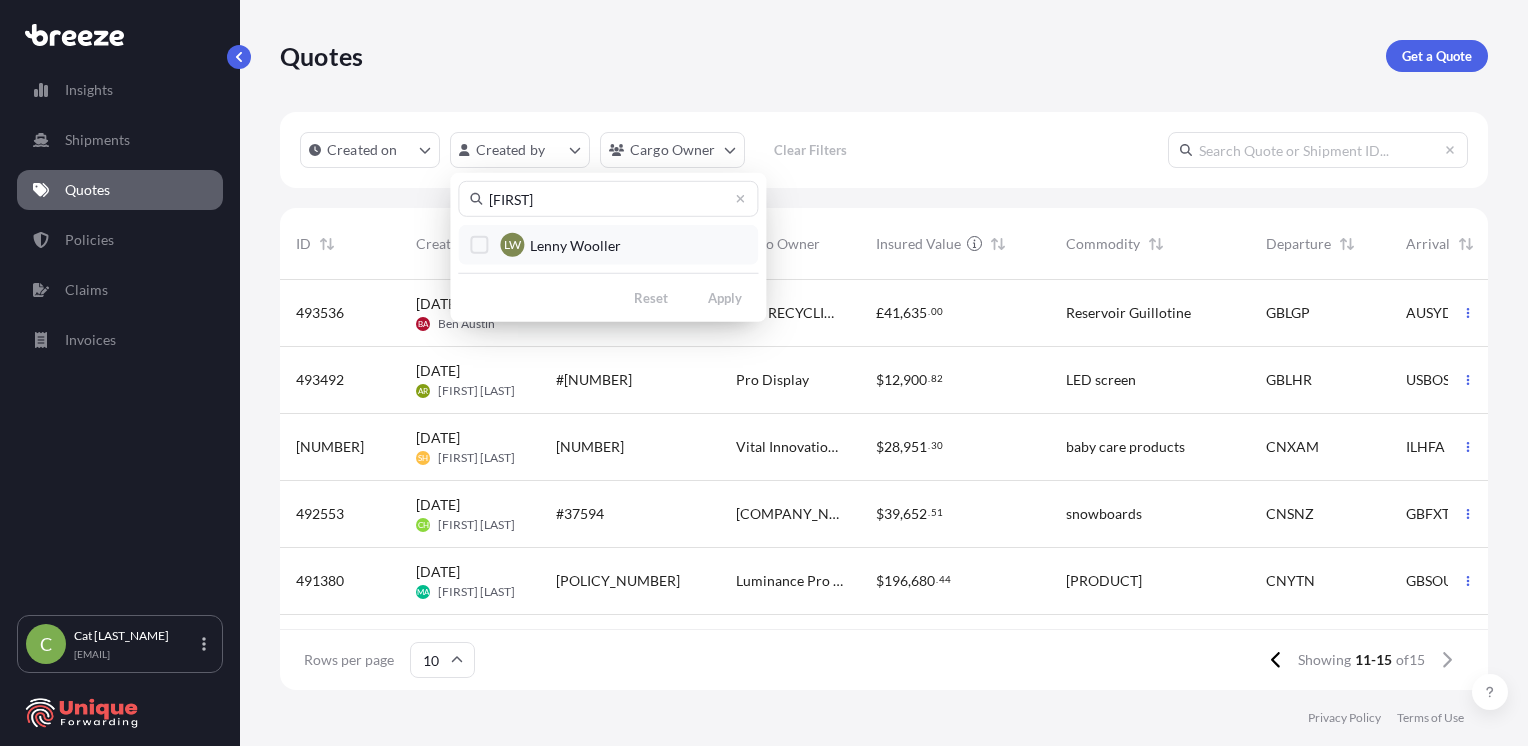 type on "[FIRST]" 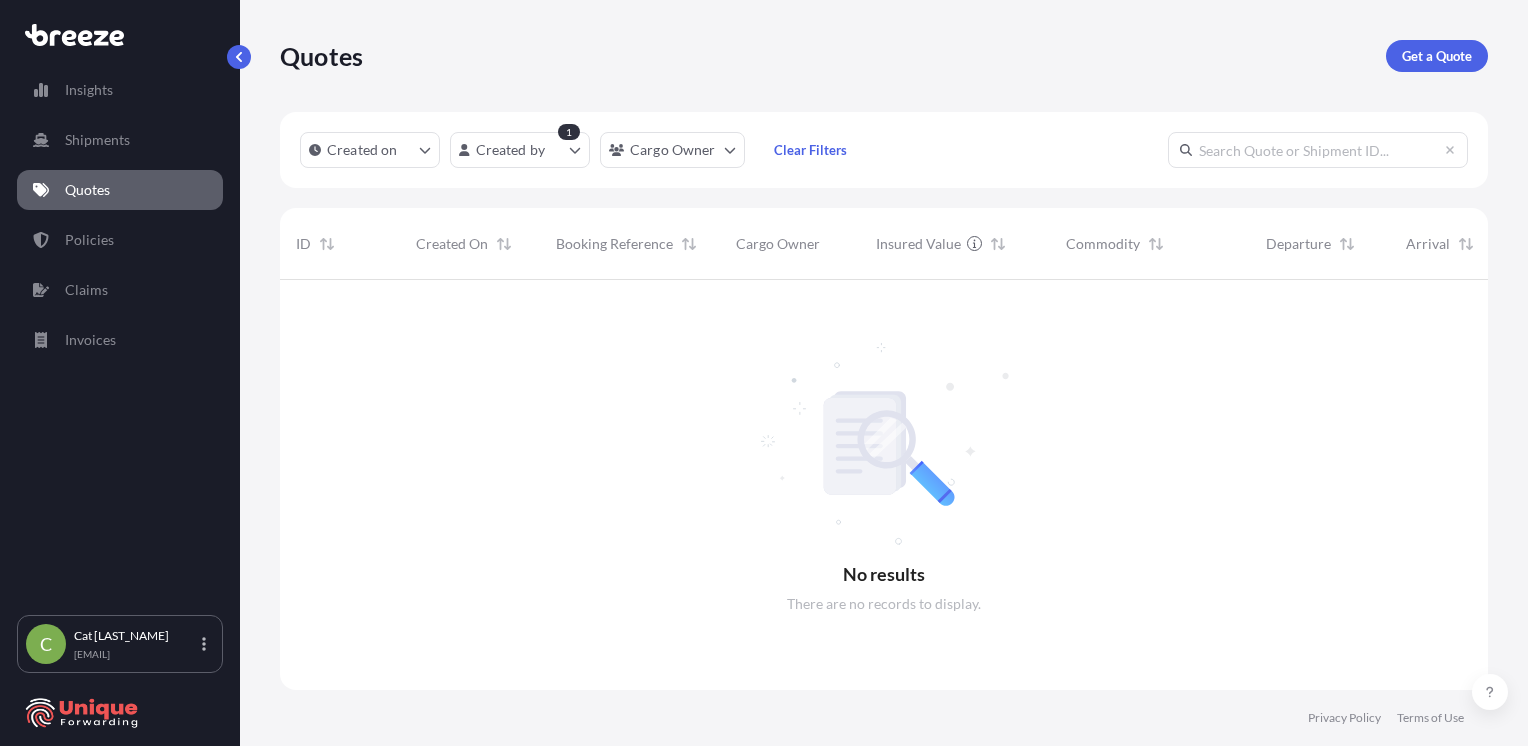 scroll, scrollTop: 16, scrollLeft: 16, axis: both 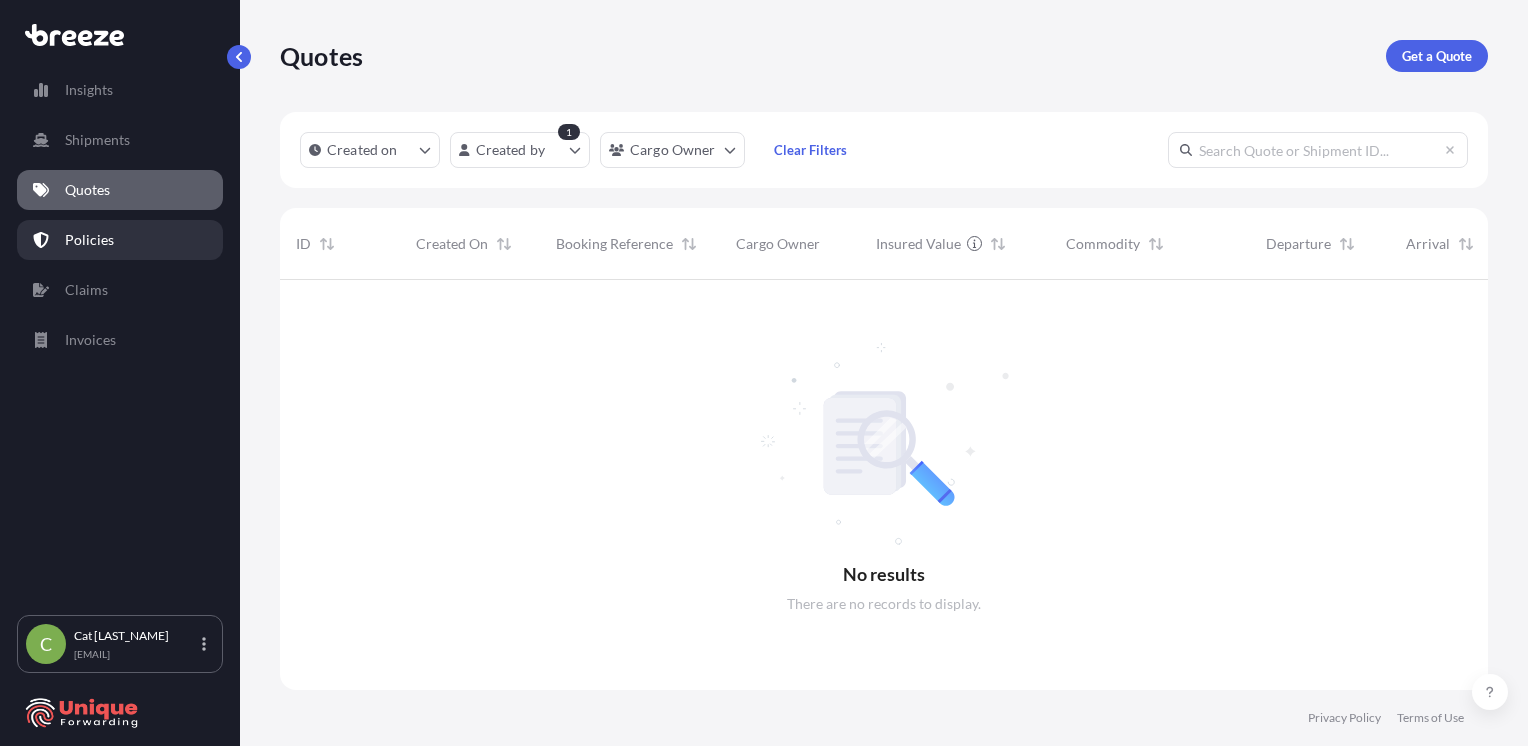 click on "Policies" at bounding box center (89, 240) 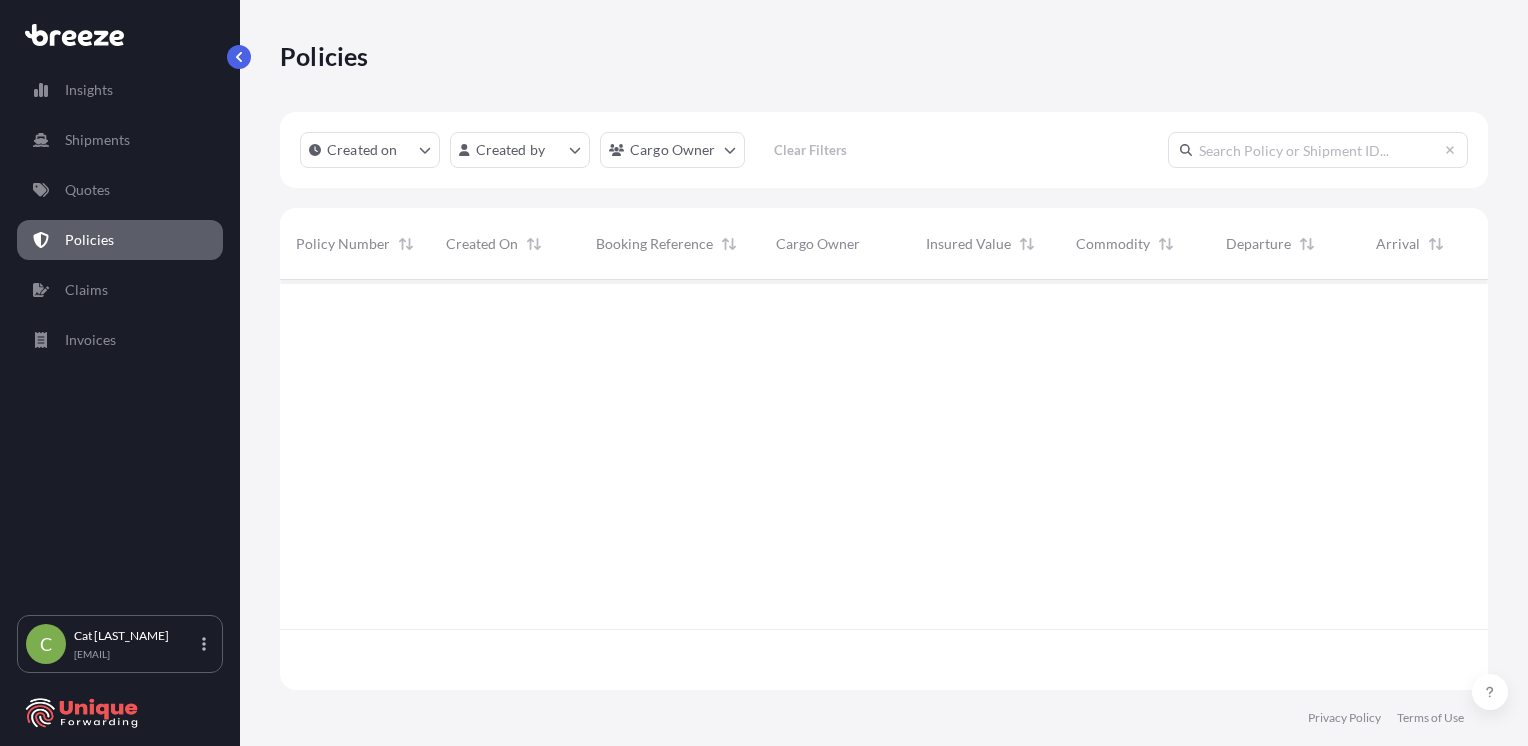scroll, scrollTop: 16, scrollLeft: 16, axis: both 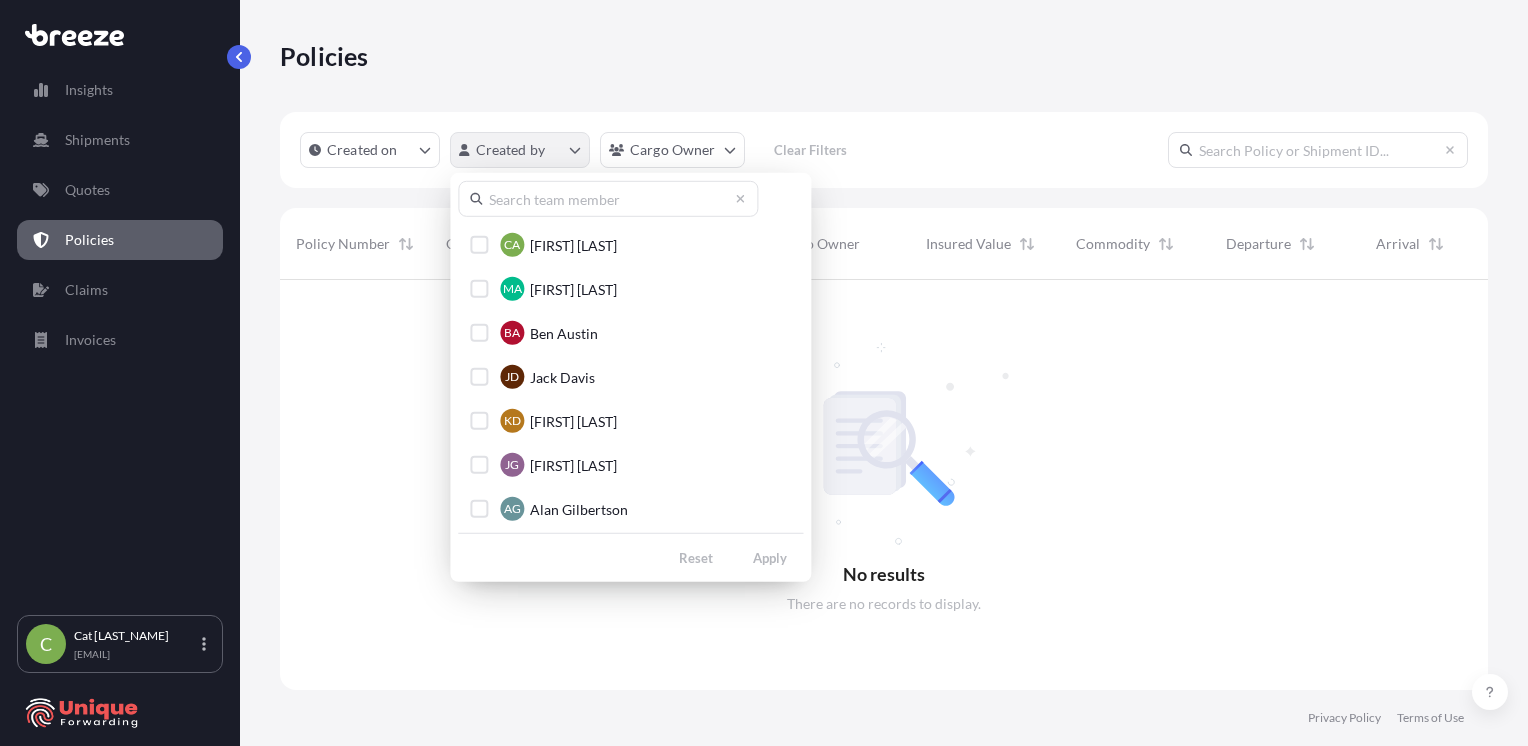 click on "[EMAIL]" at bounding box center [764, 373] 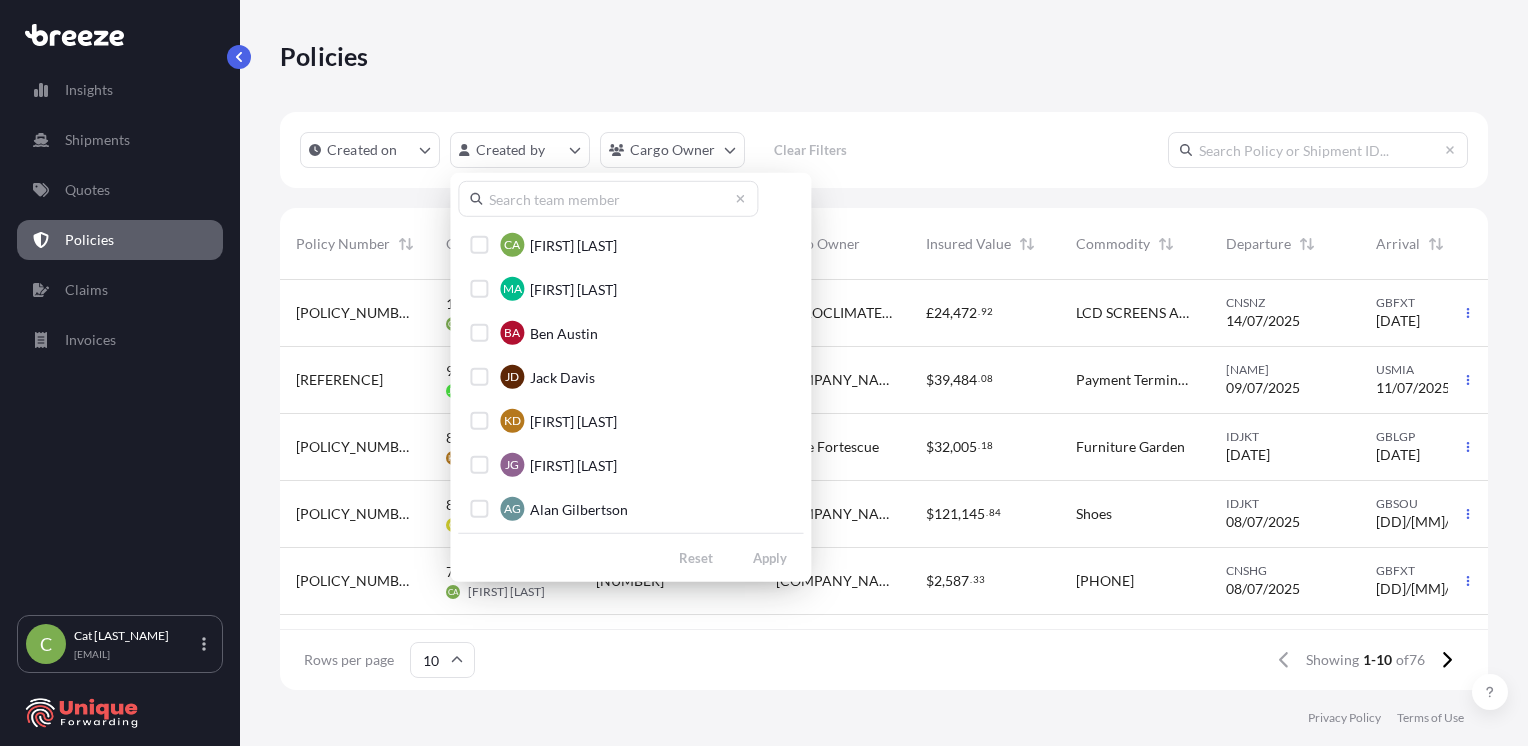 scroll, scrollTop: 406, scrollLeft: 1192, axis: both 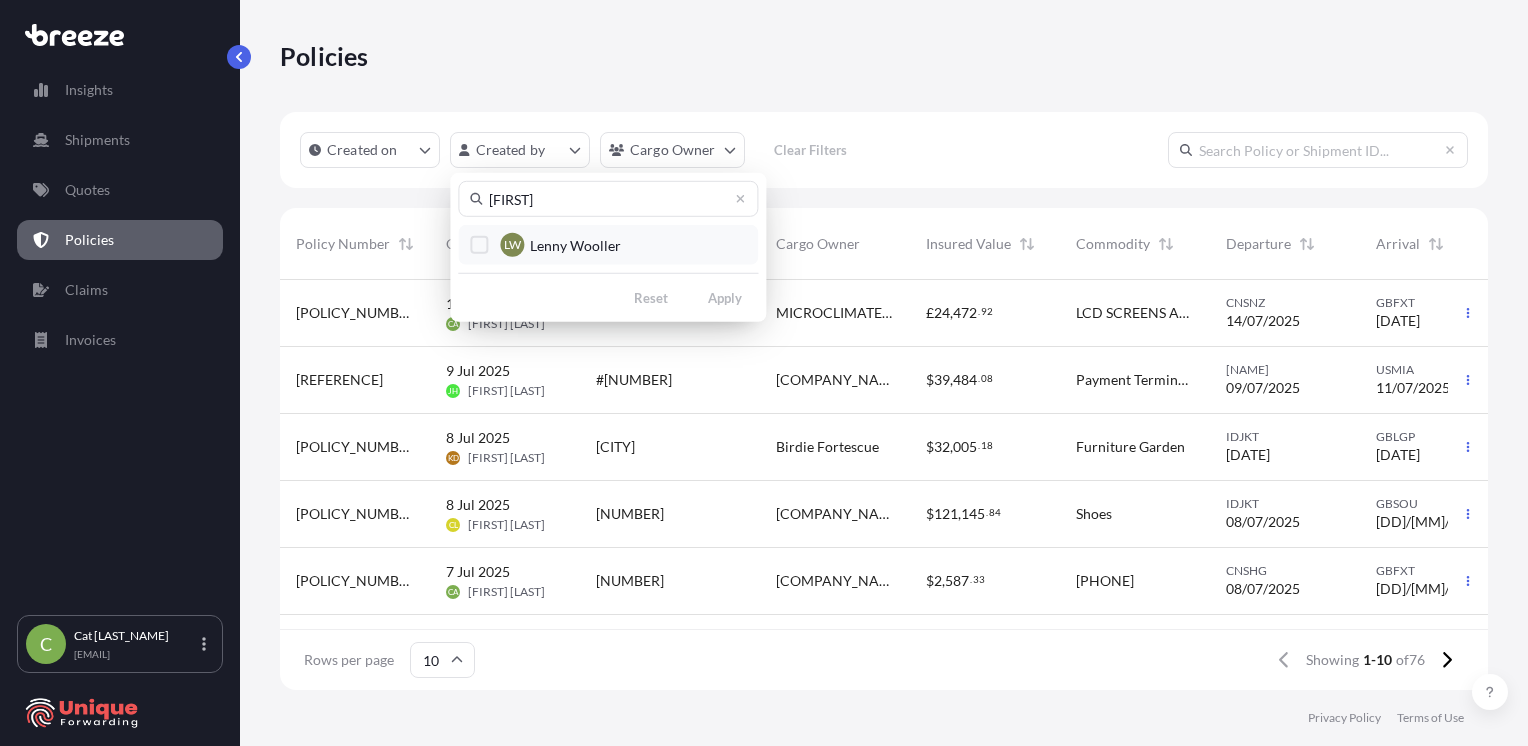 type on "[FIRST]" 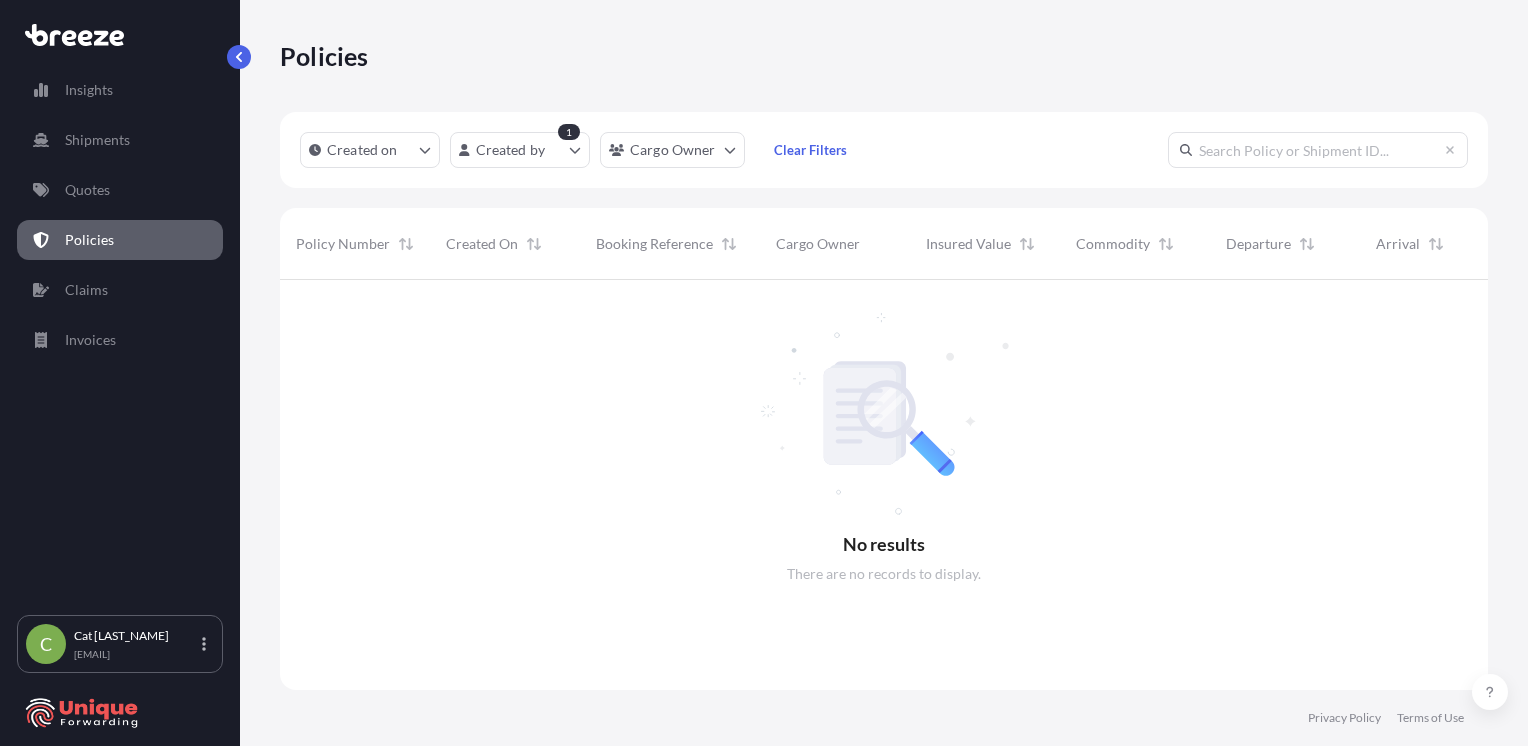 scroll, scrollTop: 16, scrollLeft: 16, axis: both 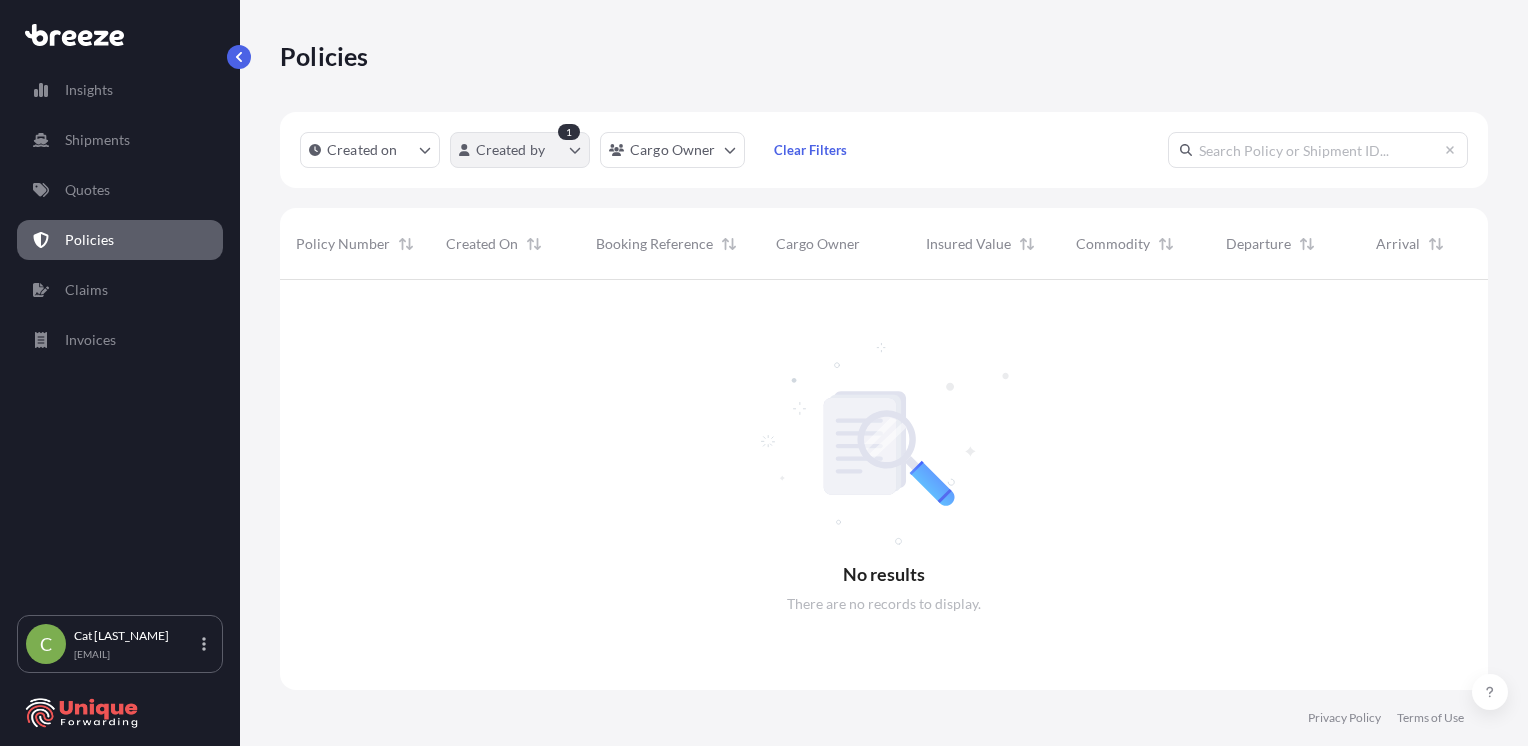 click on "[EMAIL]" at bounding box center [764, 373] 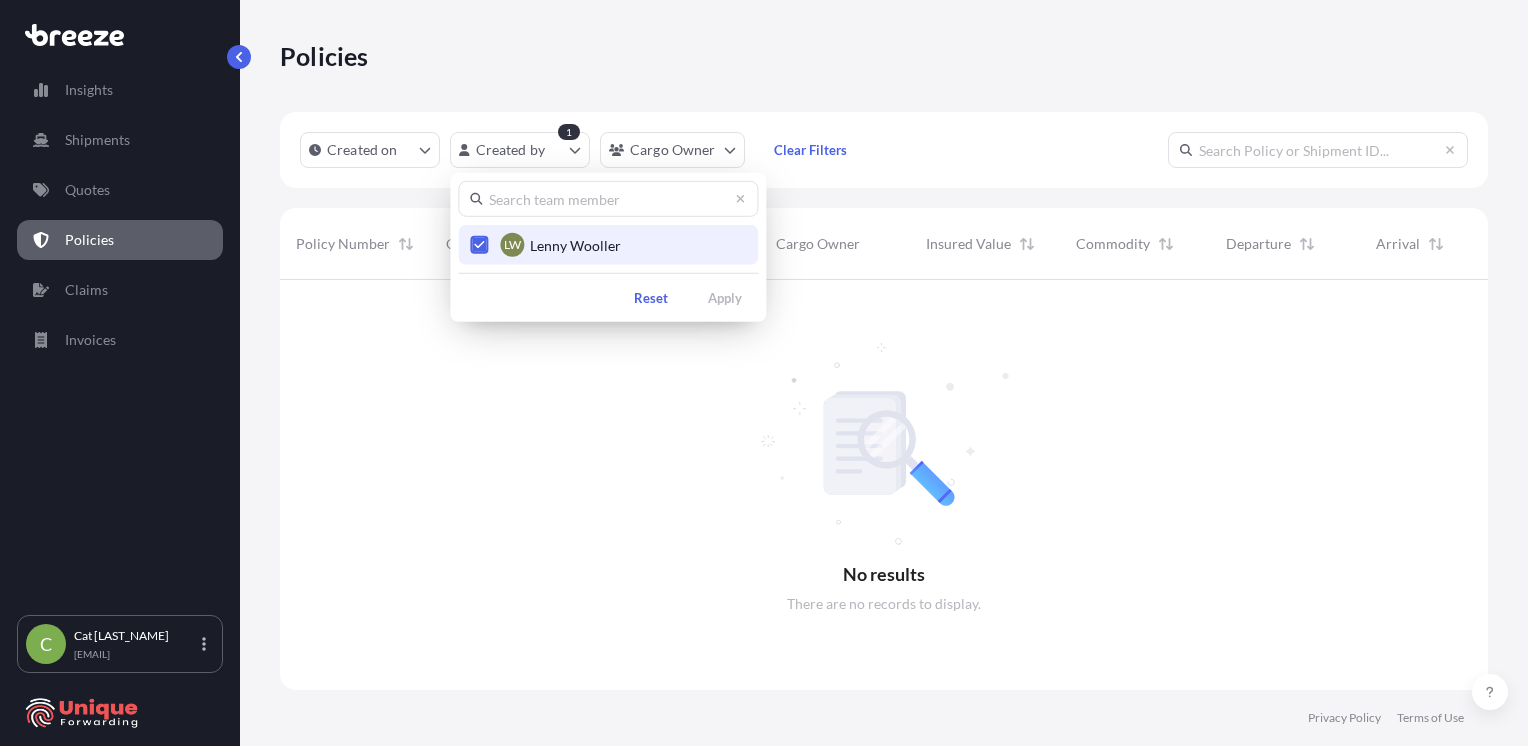 click 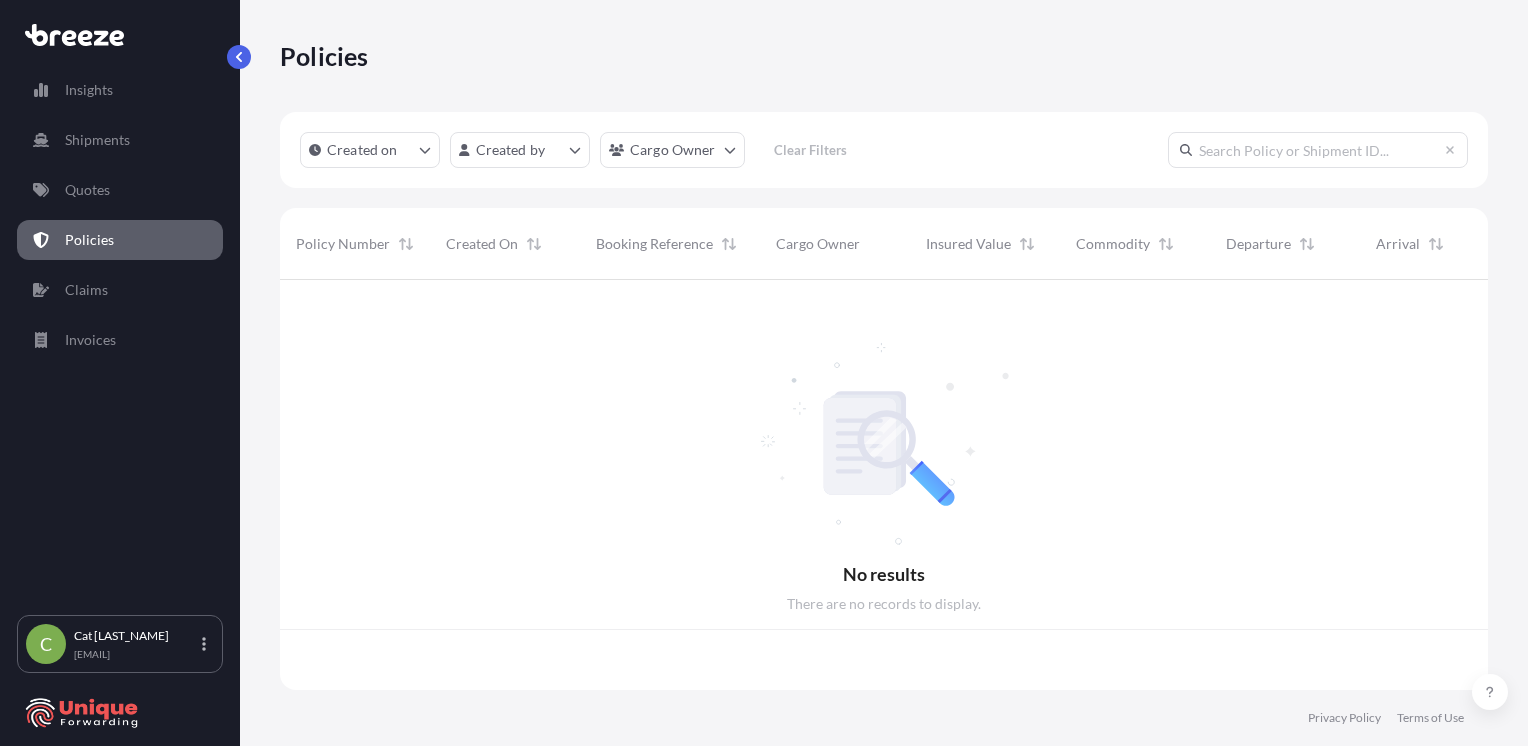 scroll, scrollTop: 406, scrollLeft: 1192, axis: both 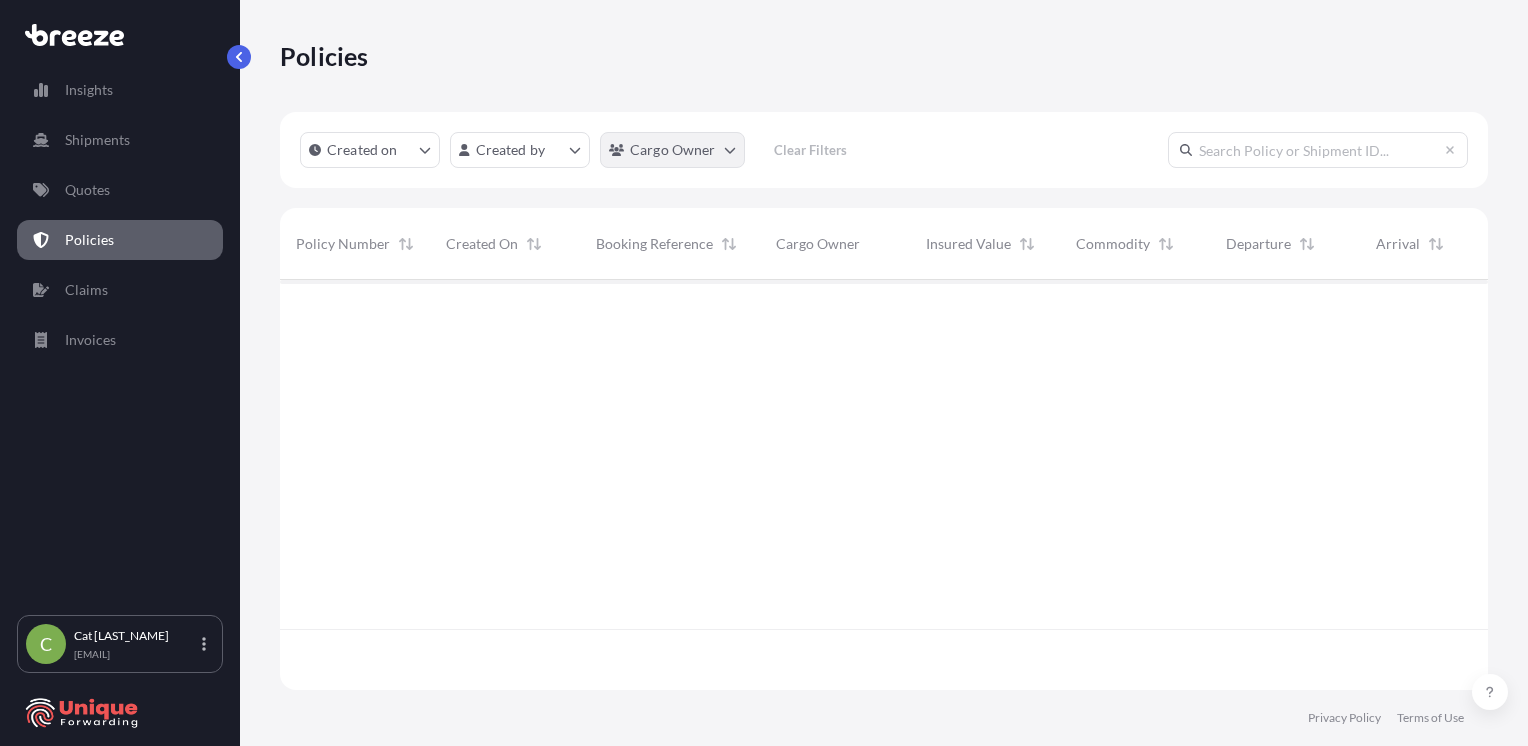 click on "[EMAIL]" at bounding box center (764, 373) 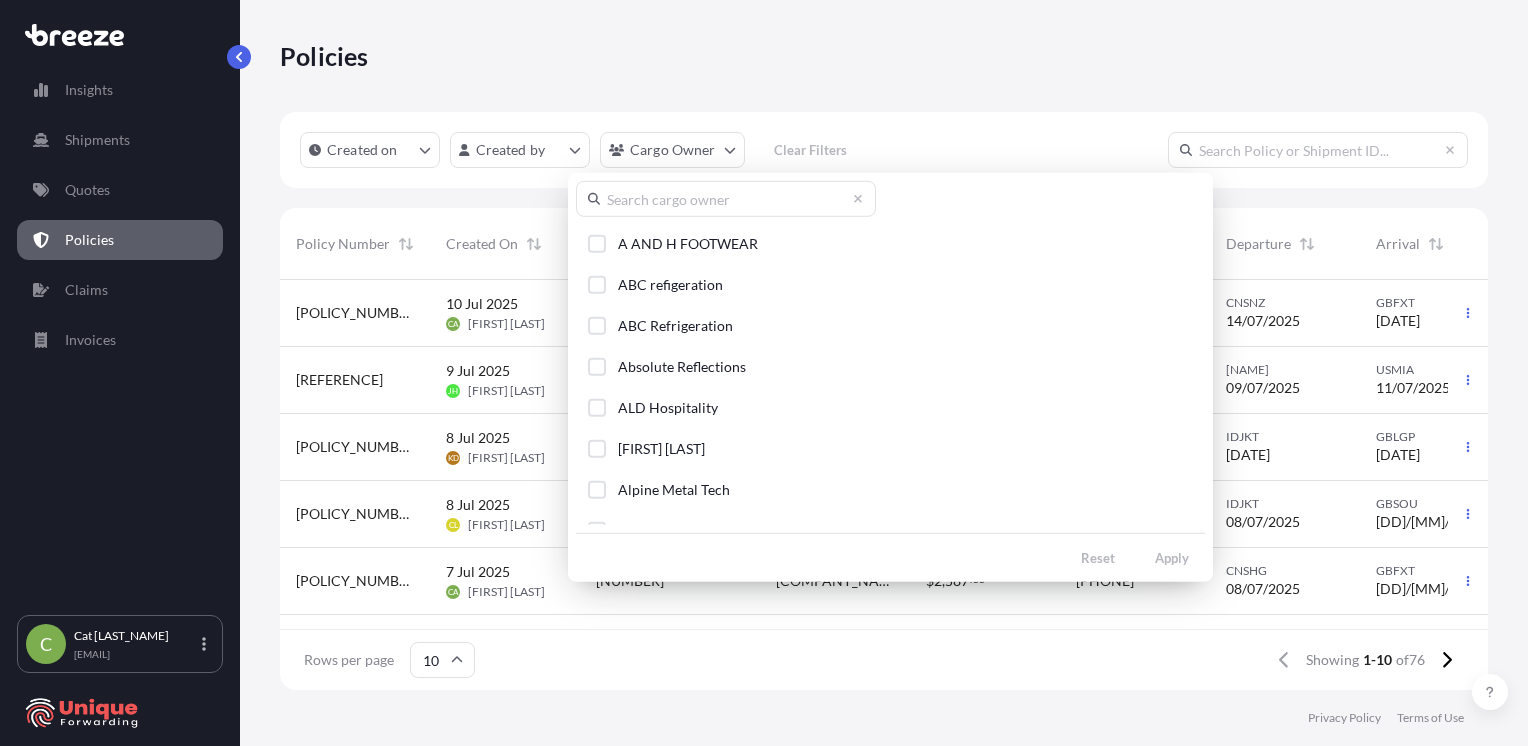 click at bounding box center [726, 199] 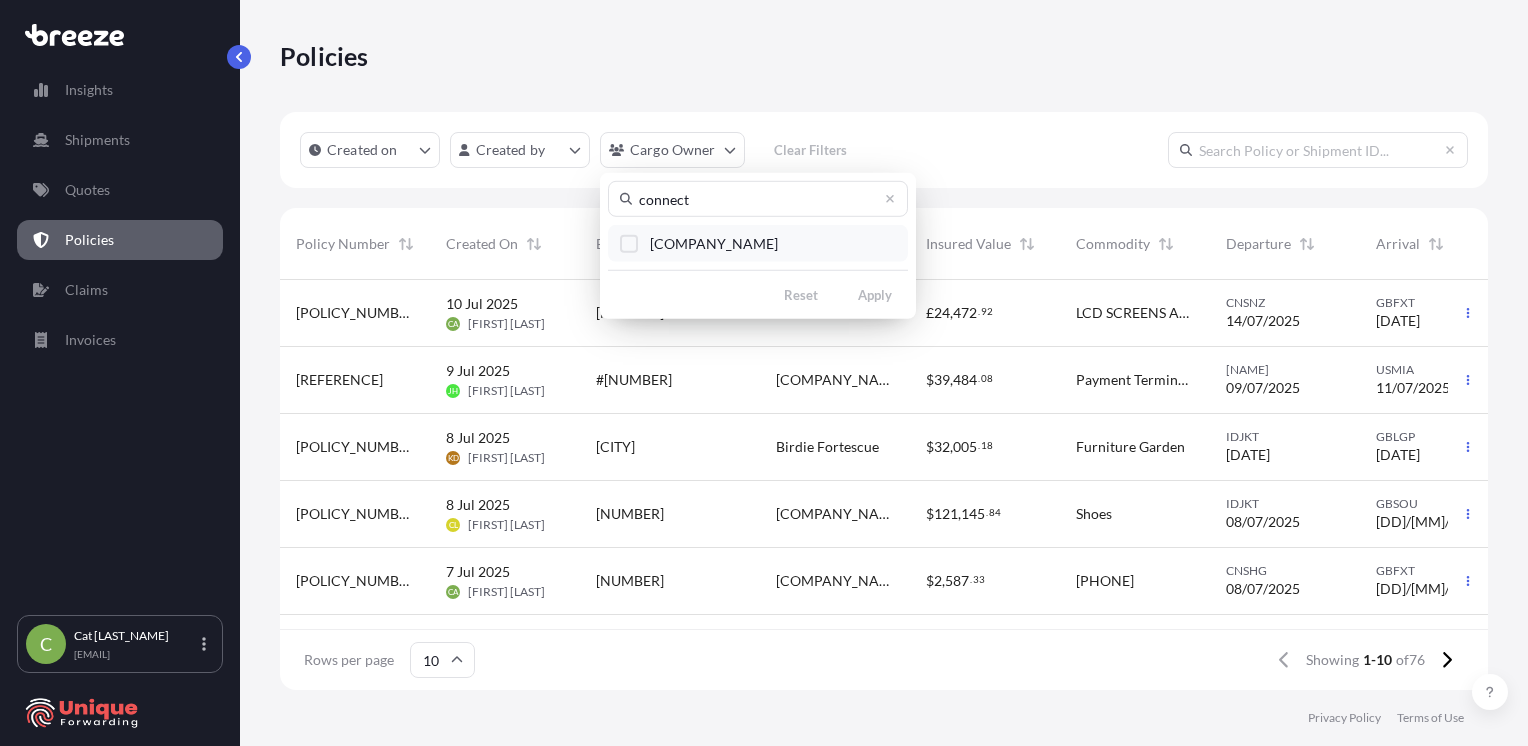 type on "connect" 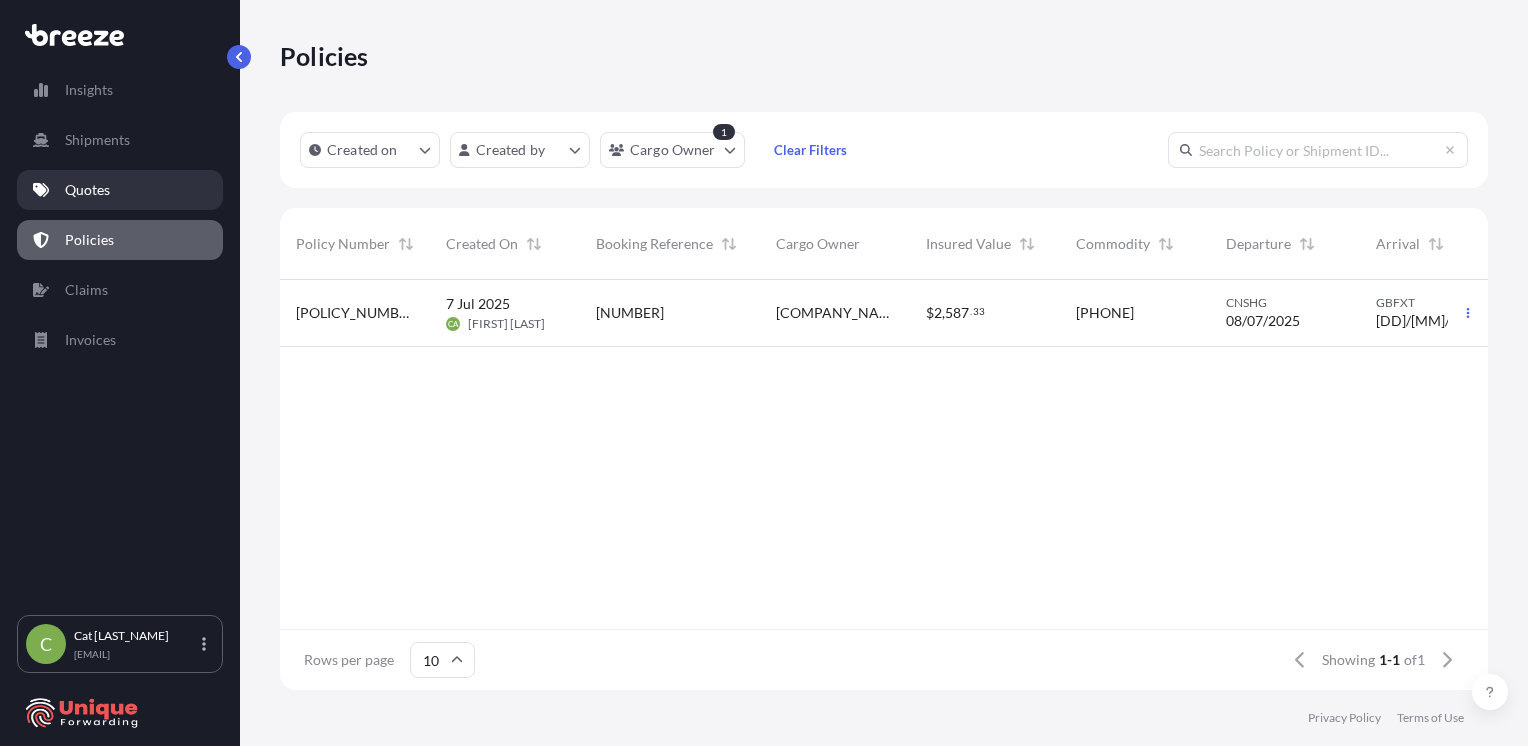 click on "Quotes" at bounding box center (120, 190) 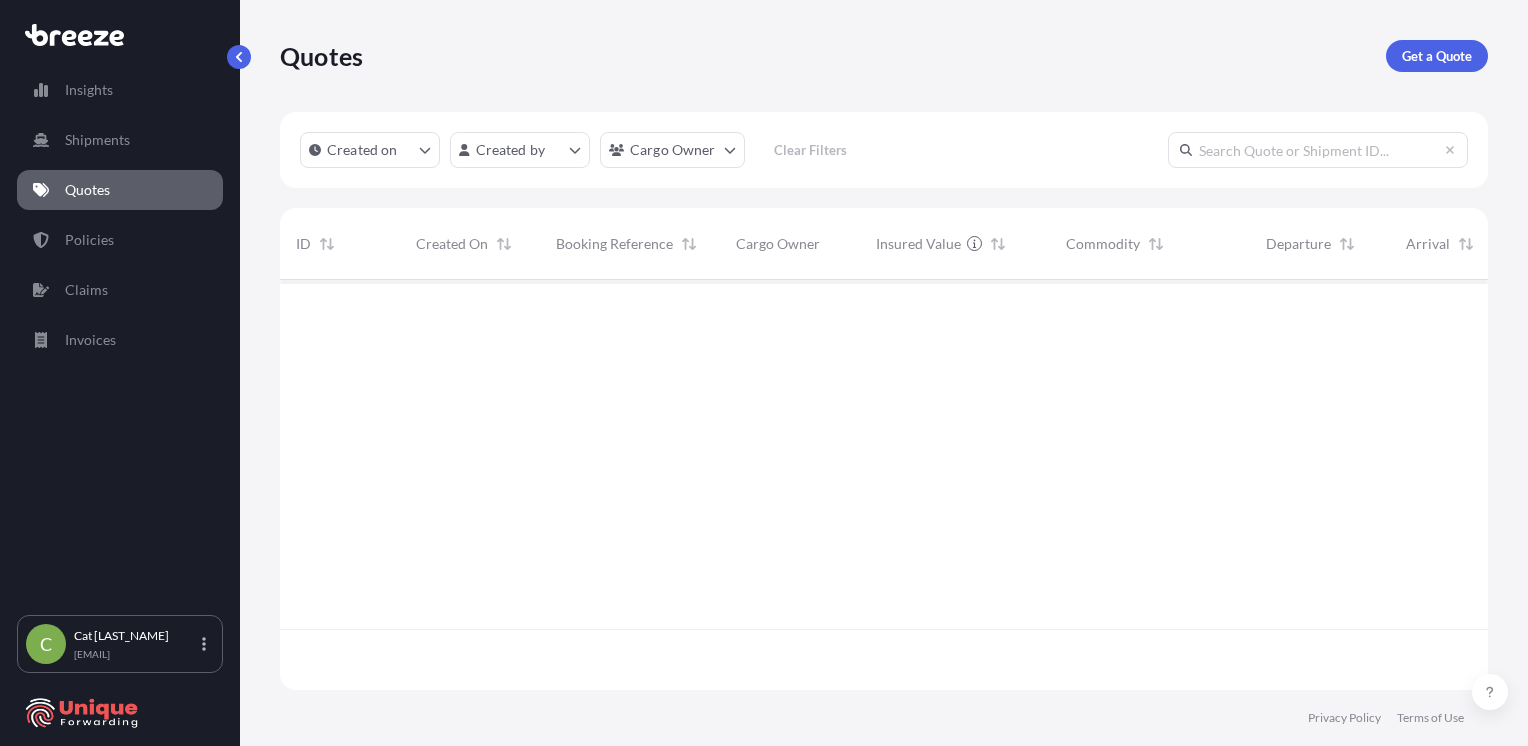 scroll, scrollTop: 16, scrollLeft: 16, axis: both 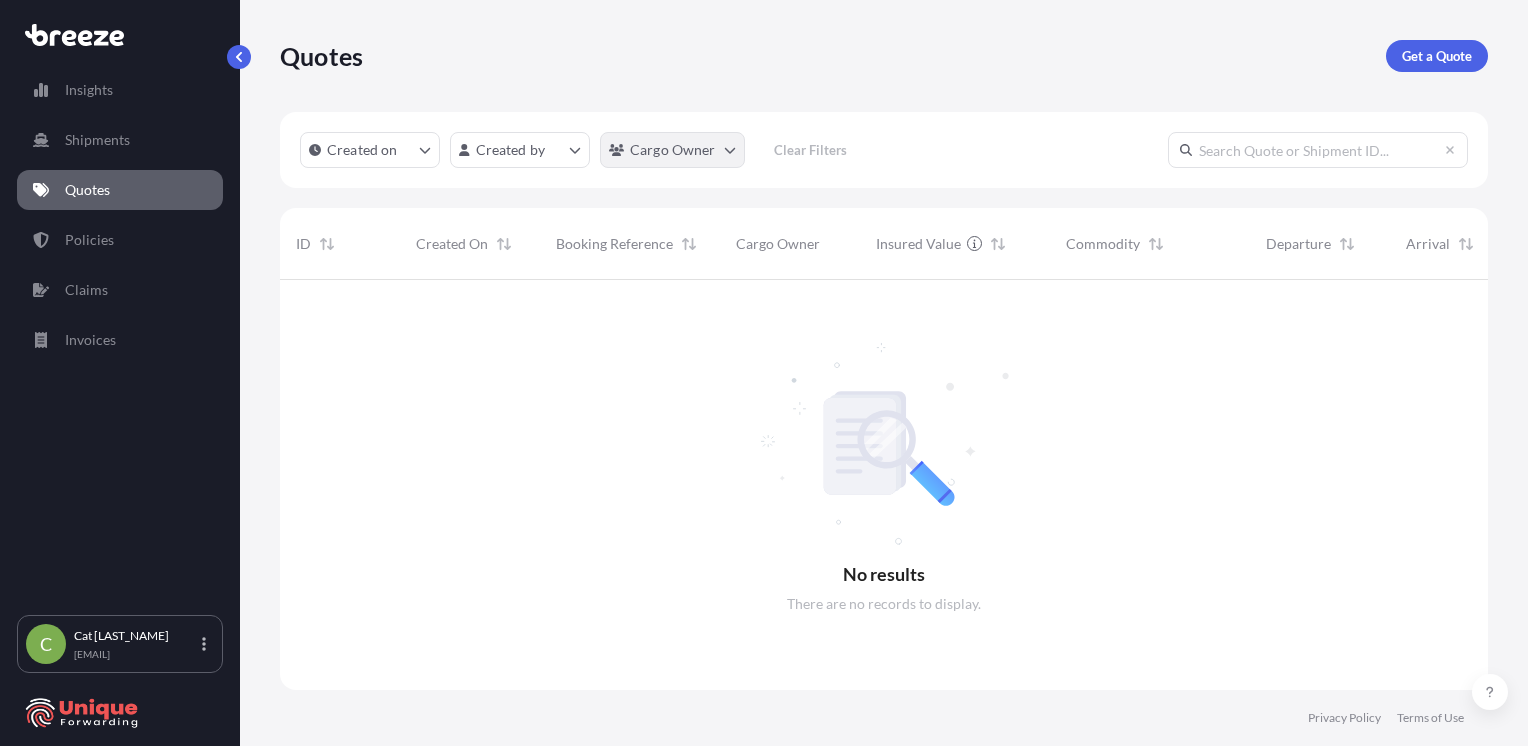 click on "[EMAIL]" at bounding box center [764, 373] 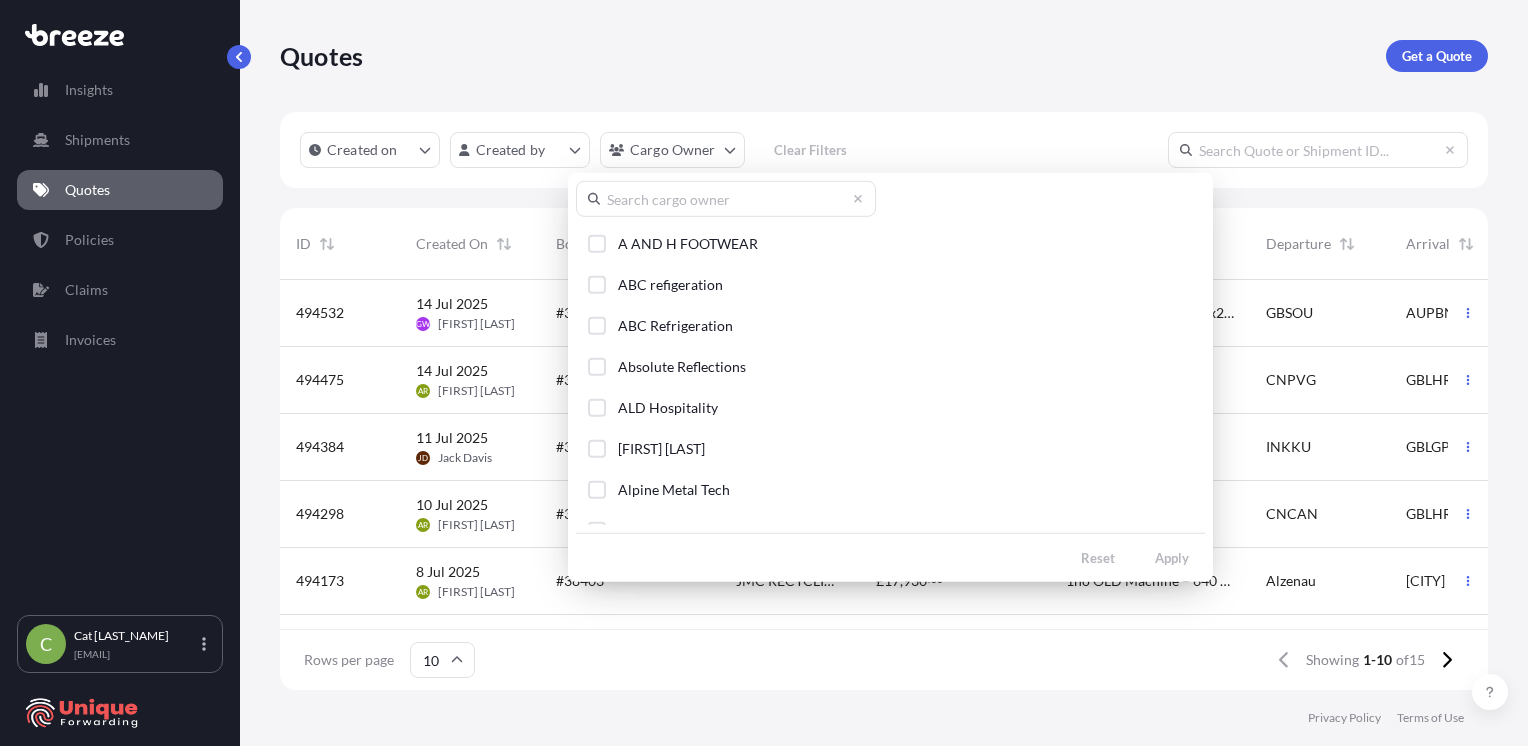 click at bounding box center (726, 199) 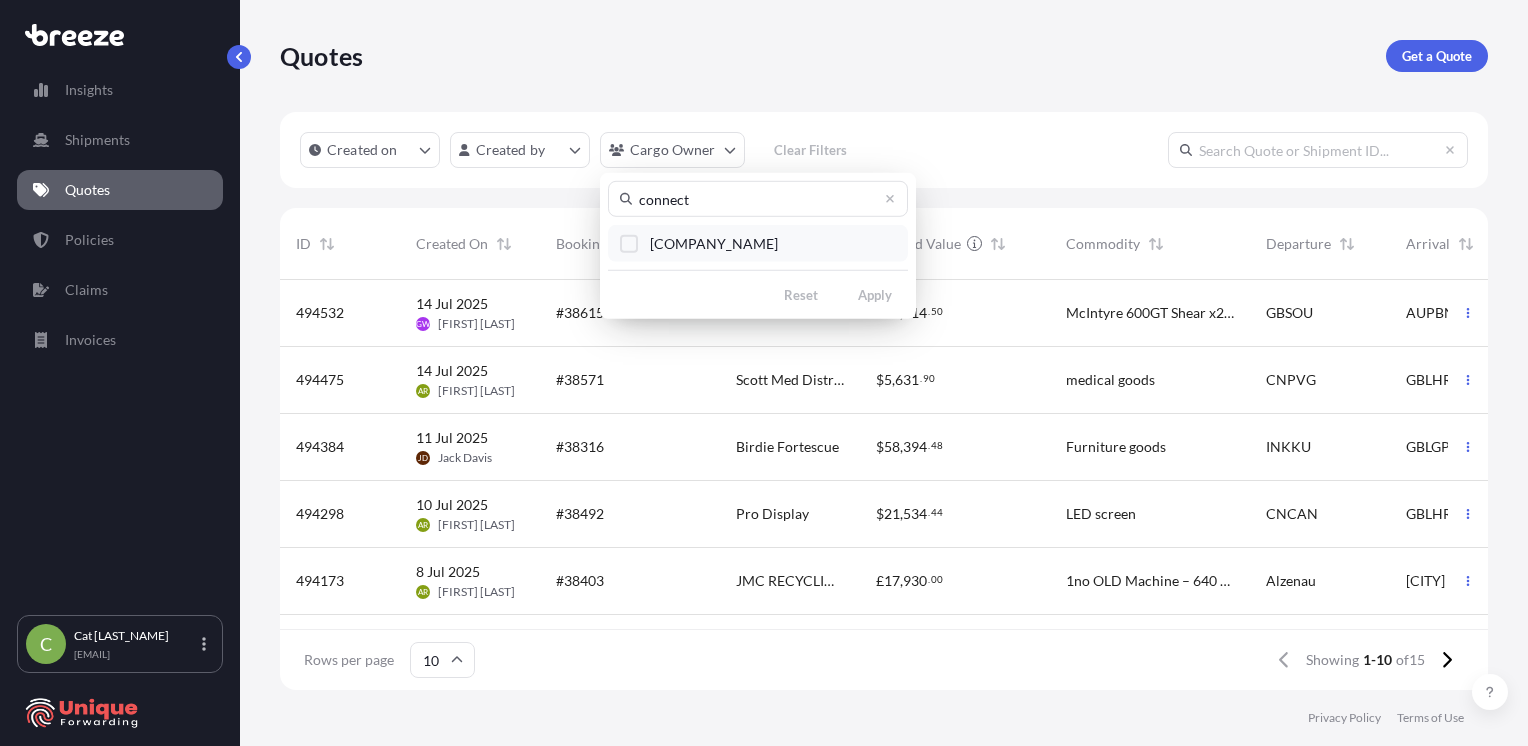 type on "connect" 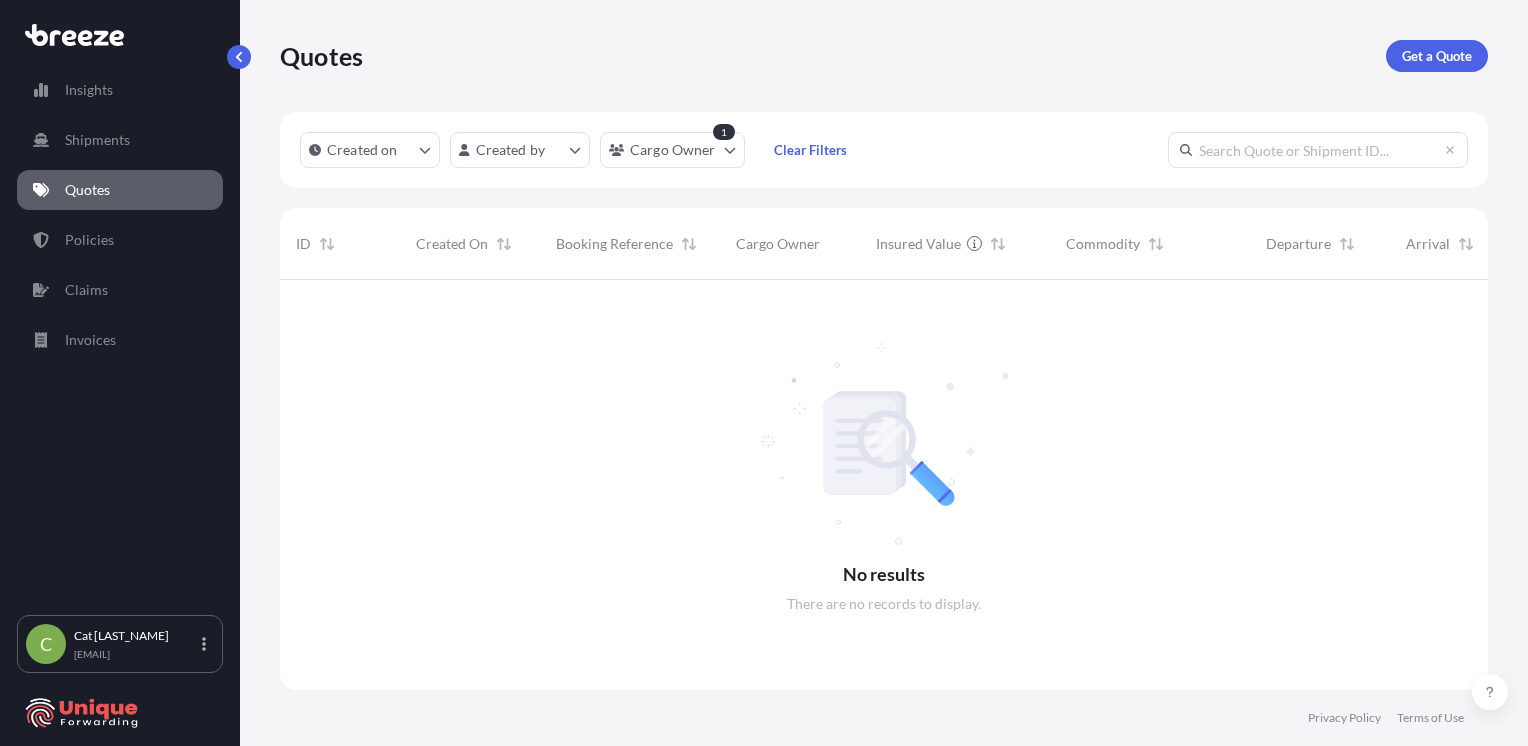 scroll, scrollTop: 16, scrollLeft: 16, axis: both 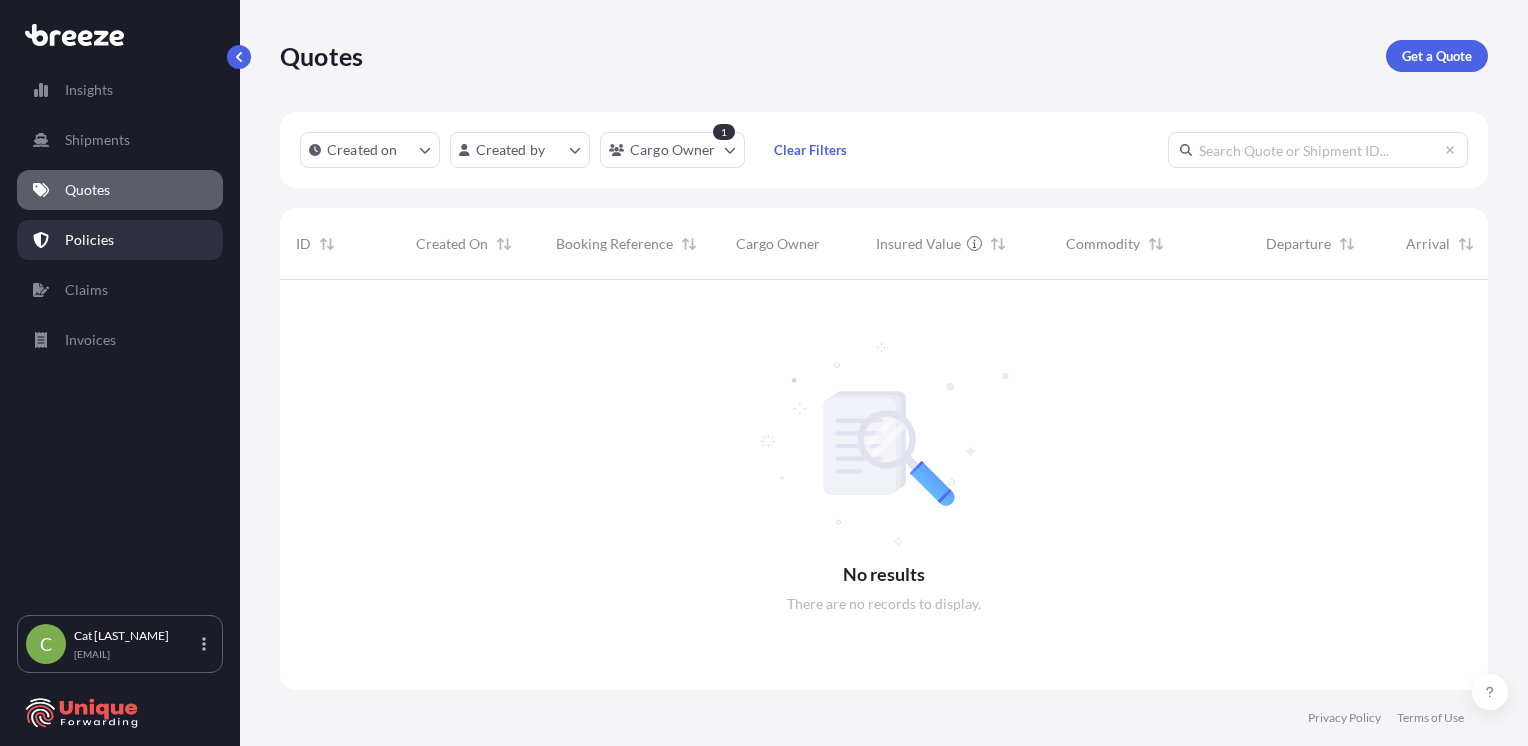 click on "Policies" at bounding box center (120, 240) 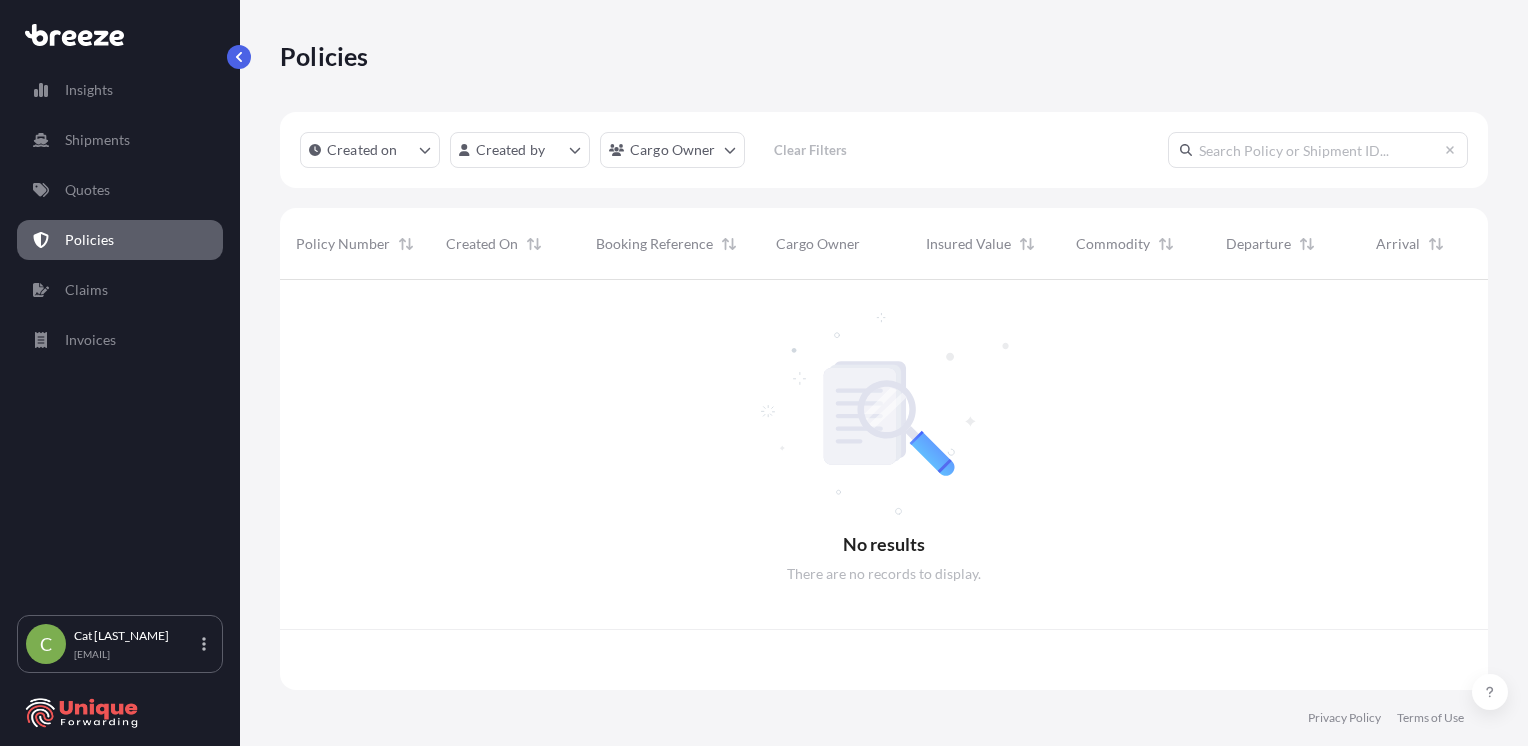 scroll, scrollTop: 16, scrollLeft: 16, axis: both 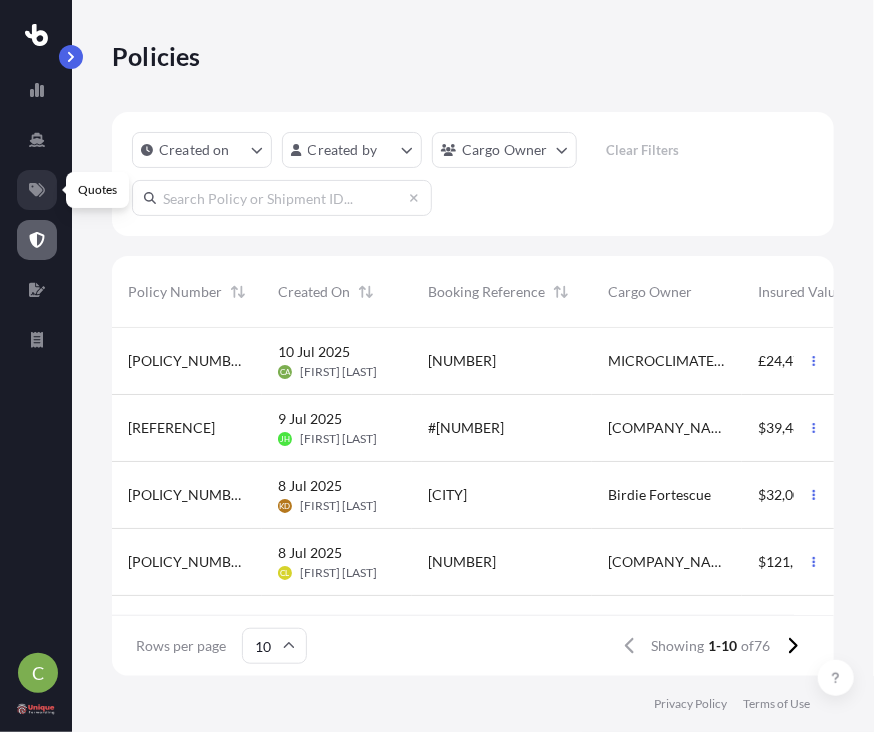 click at bounding box center [37, 190] 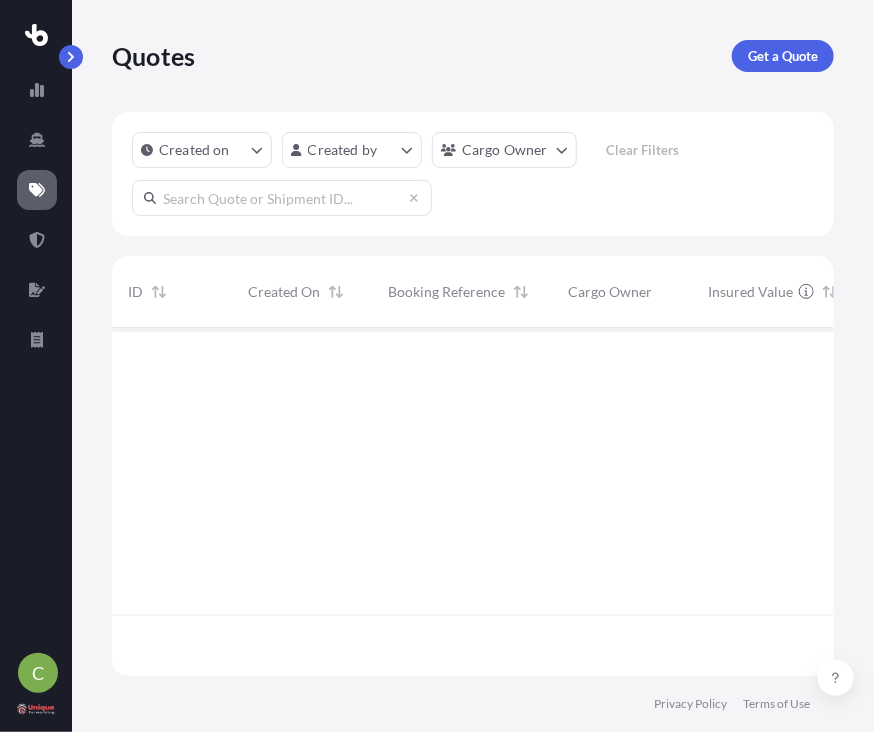 scroll, scrollTop: 16, scrollLeft: 16, axis: both 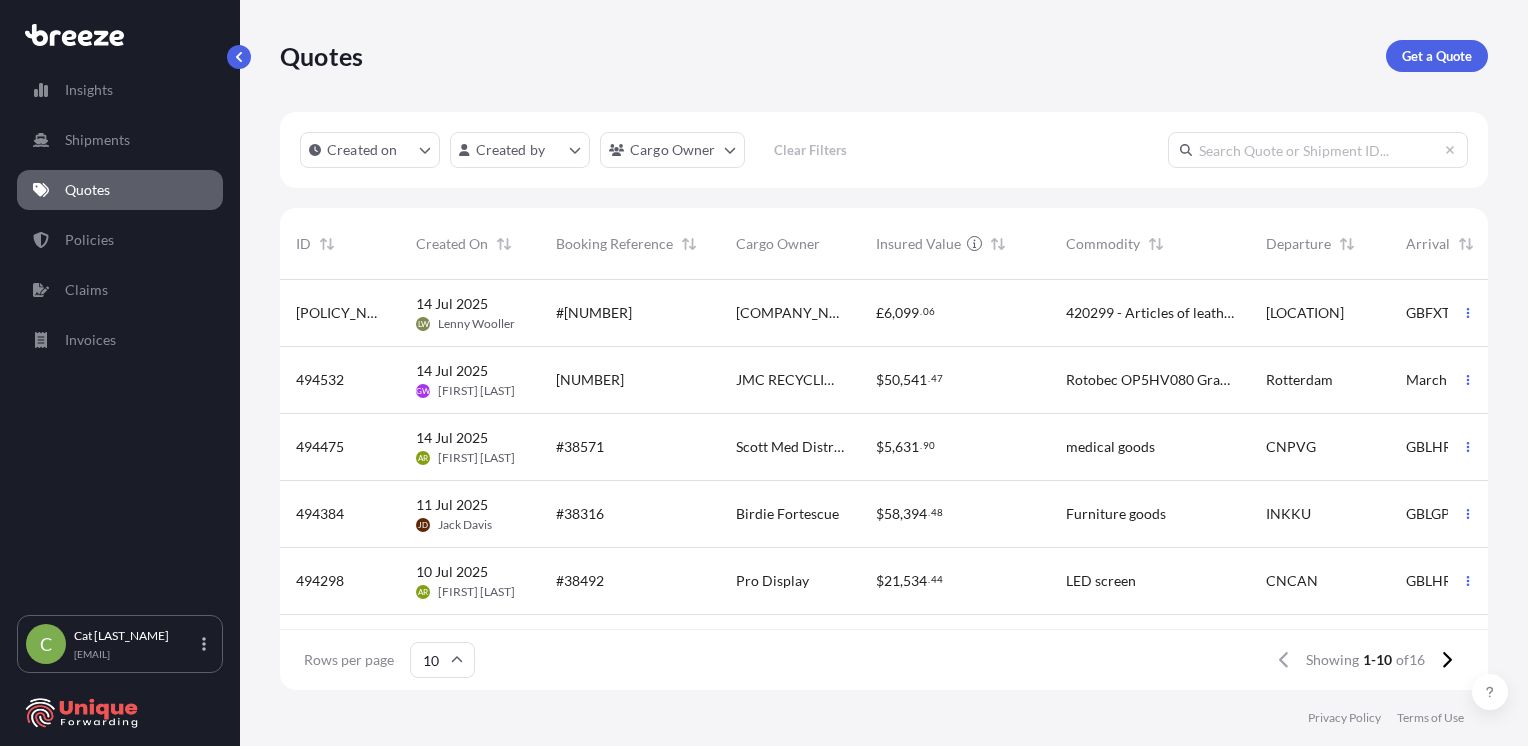 click on "#[NUMBER]" at bounding box center [630, 313] 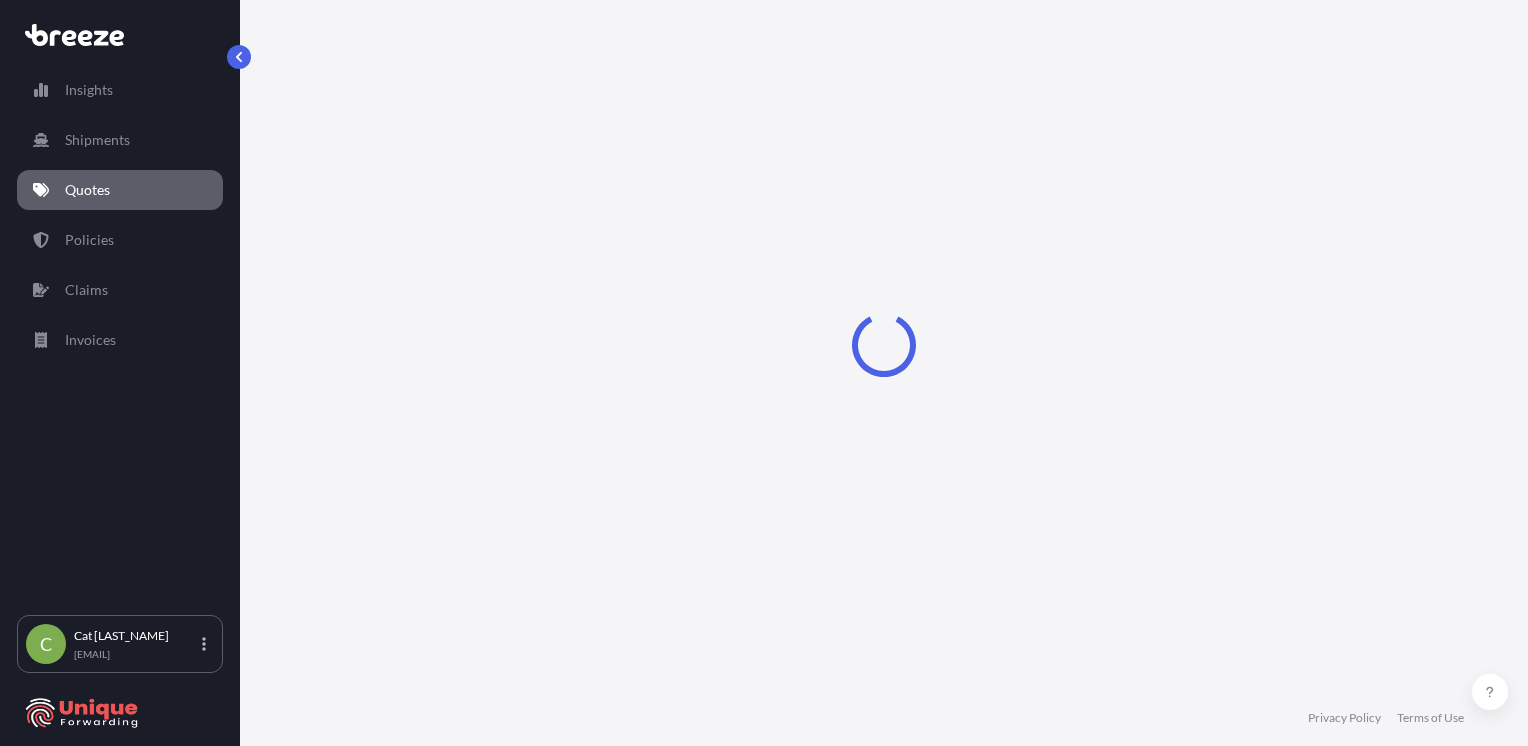 select on "Road" 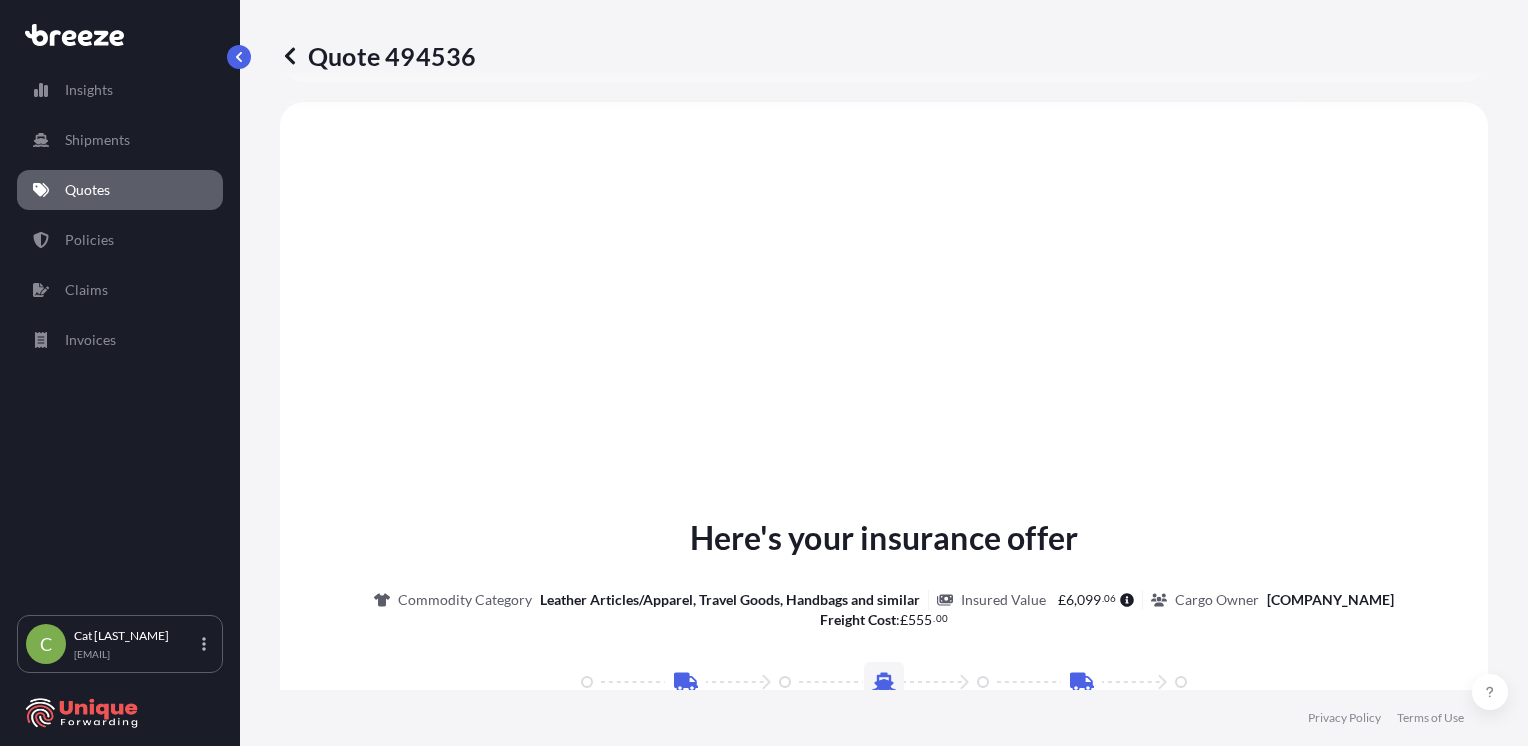 scroll, scrollTop: 1298, scrollLeft: 0, axis: vertical 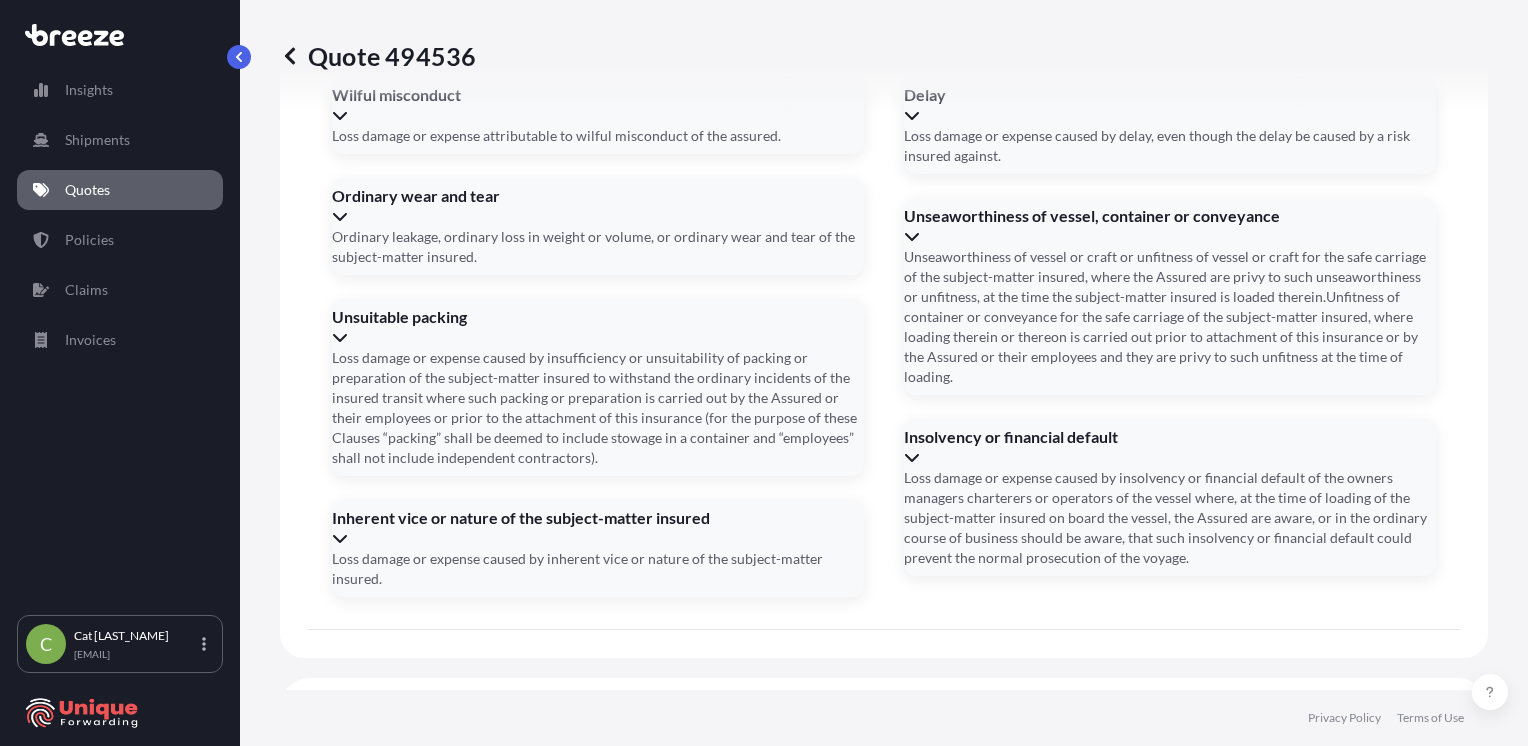 click 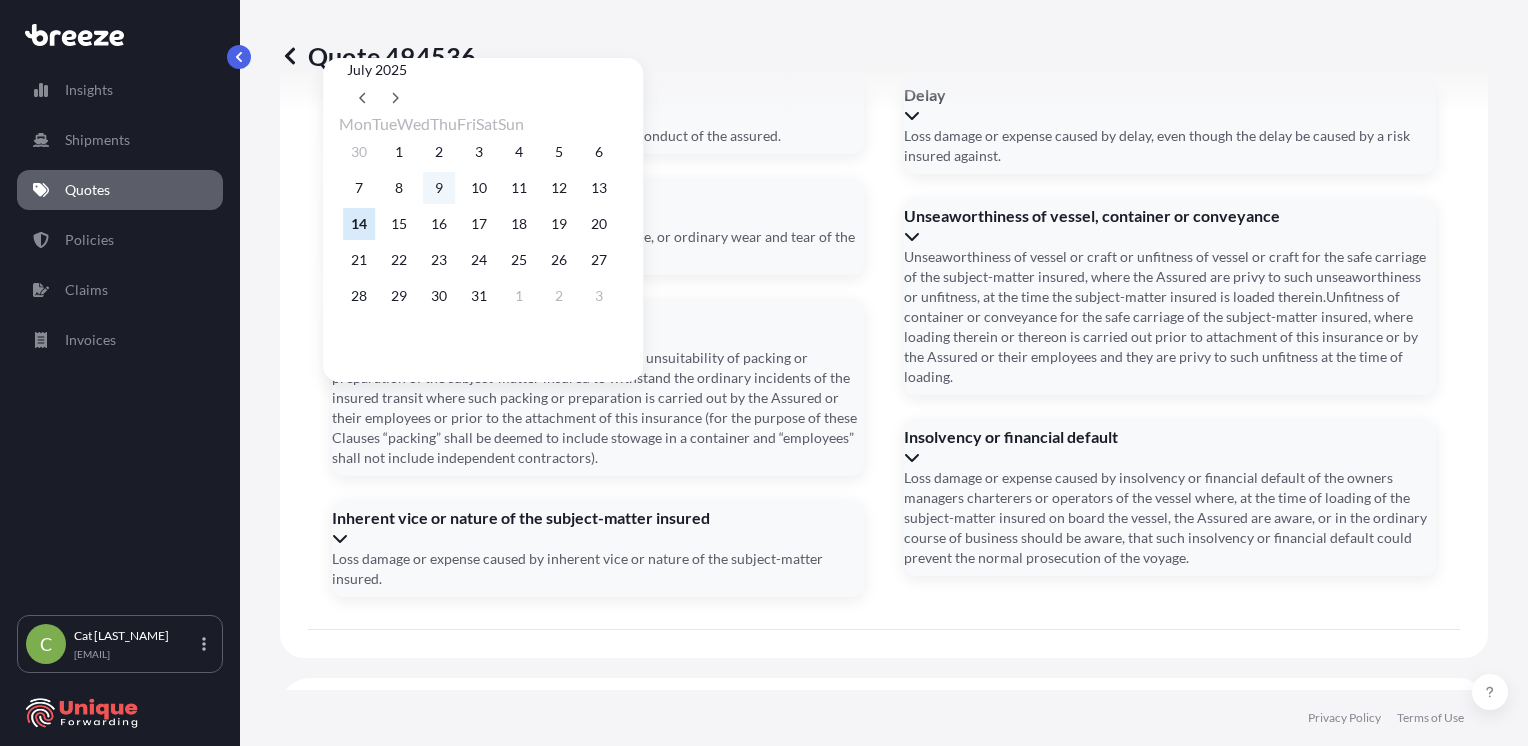 click on "9" at bounding box center (439, 188) 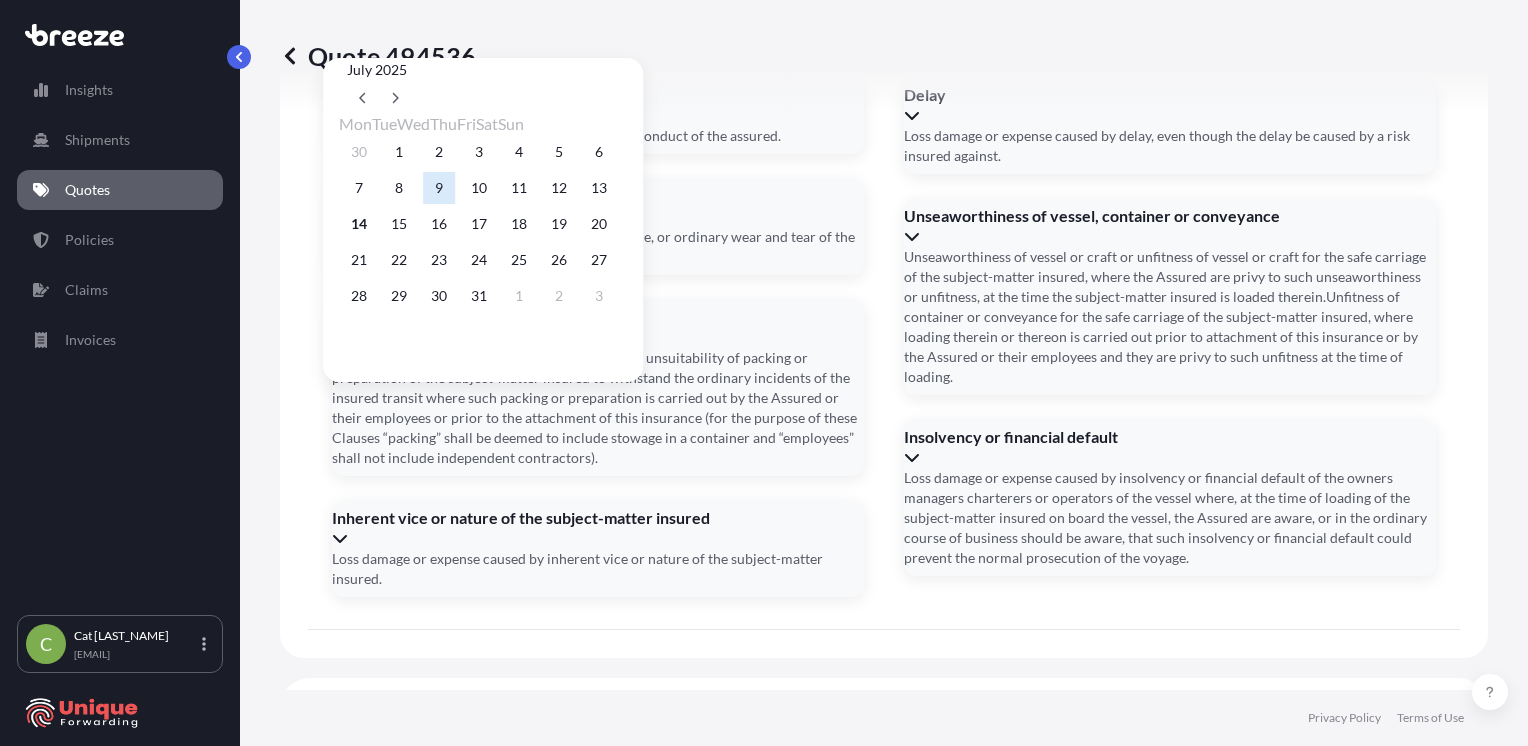 type on "09/07/2025" 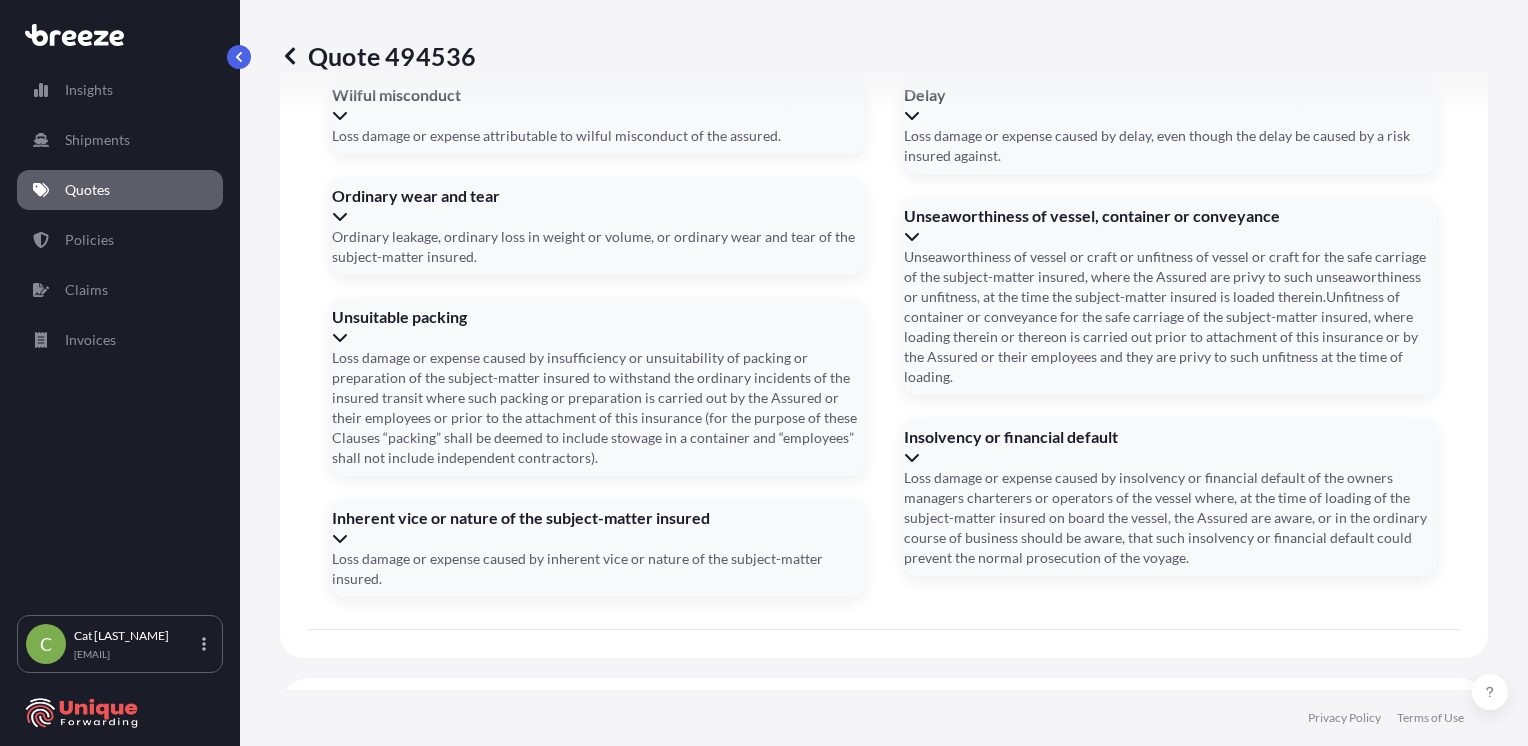 click 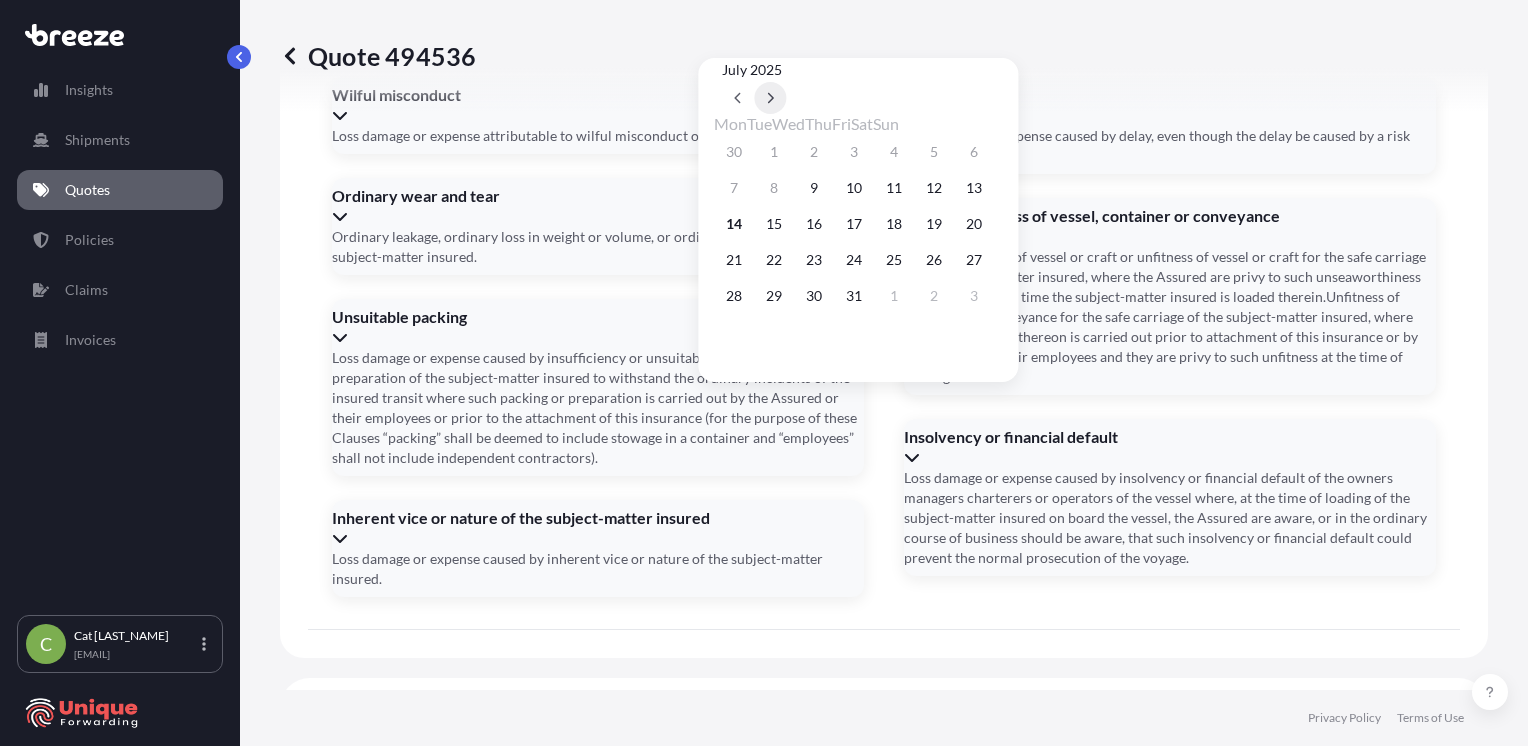 click 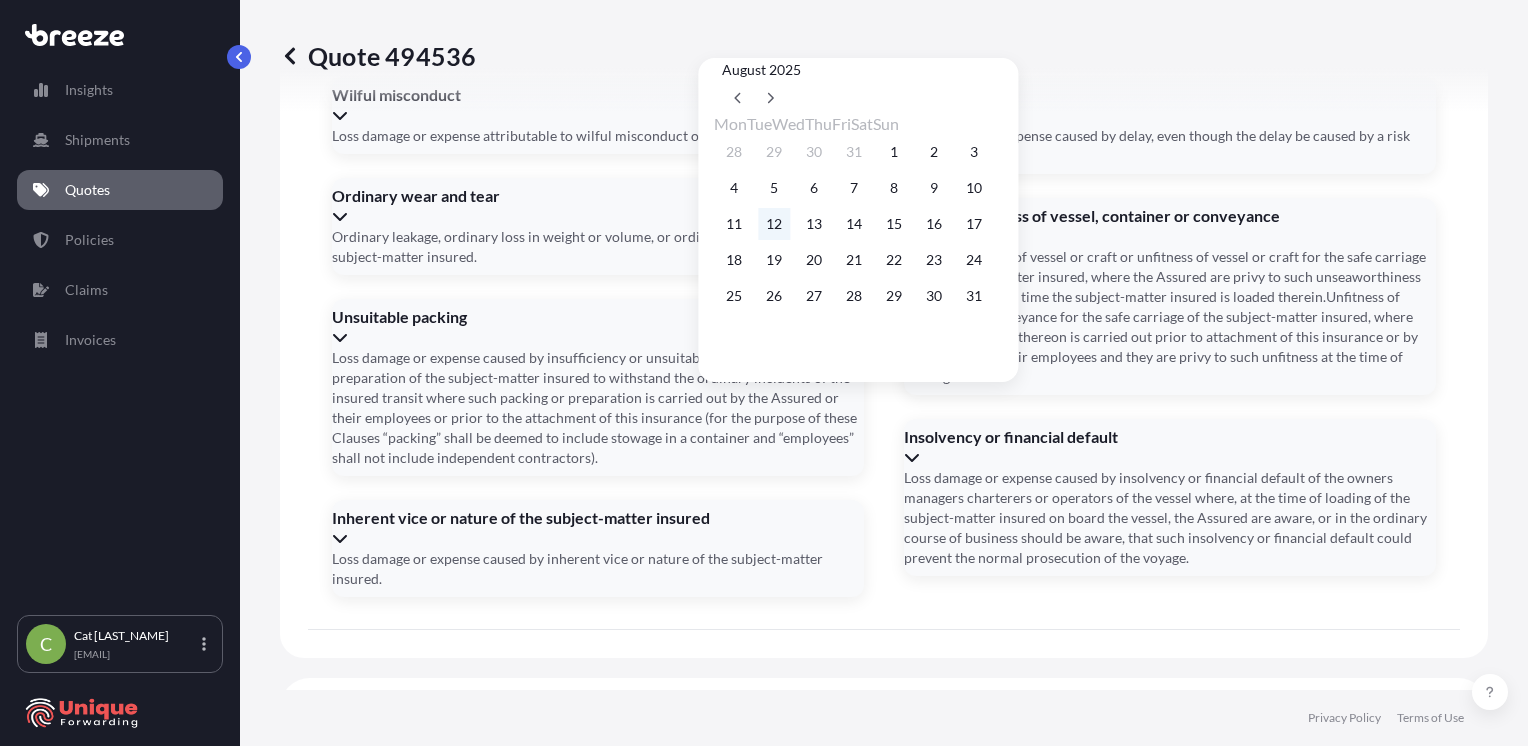click on "12" at bounding box center [774, 224] 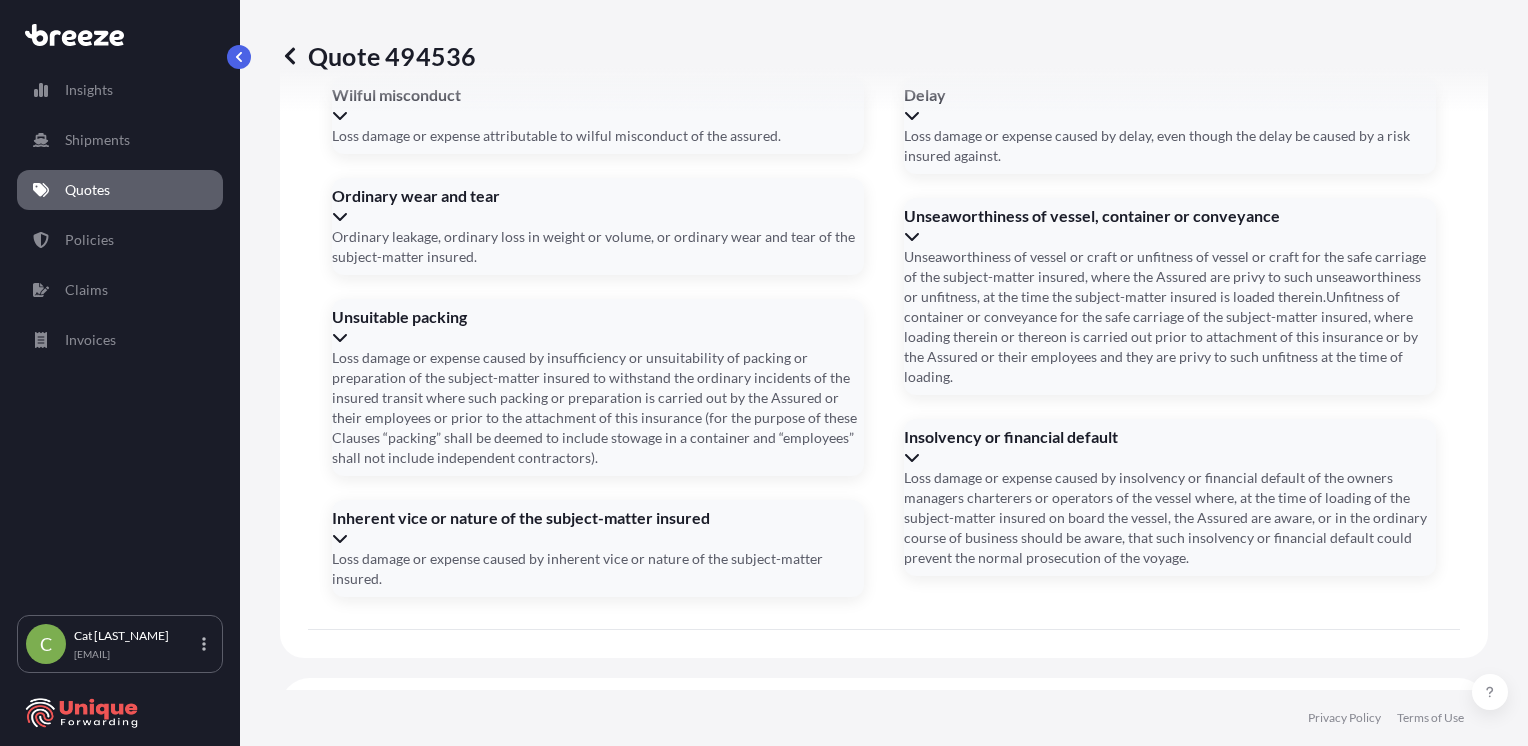 click on "Container Number(s)" at bounding box center (882, 1080) 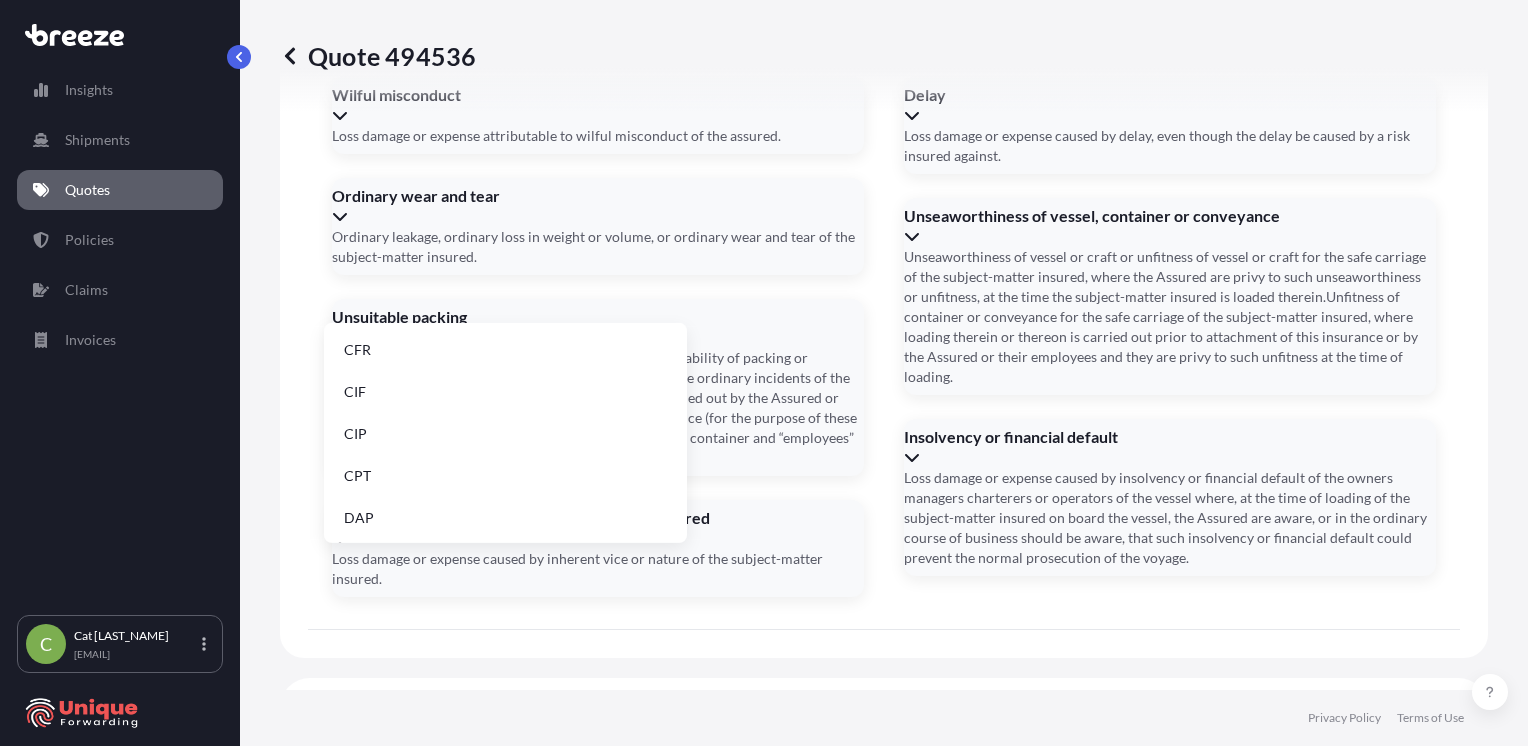 scroll, scrollTop: 254, scrollLeft: 0, axis: vertical 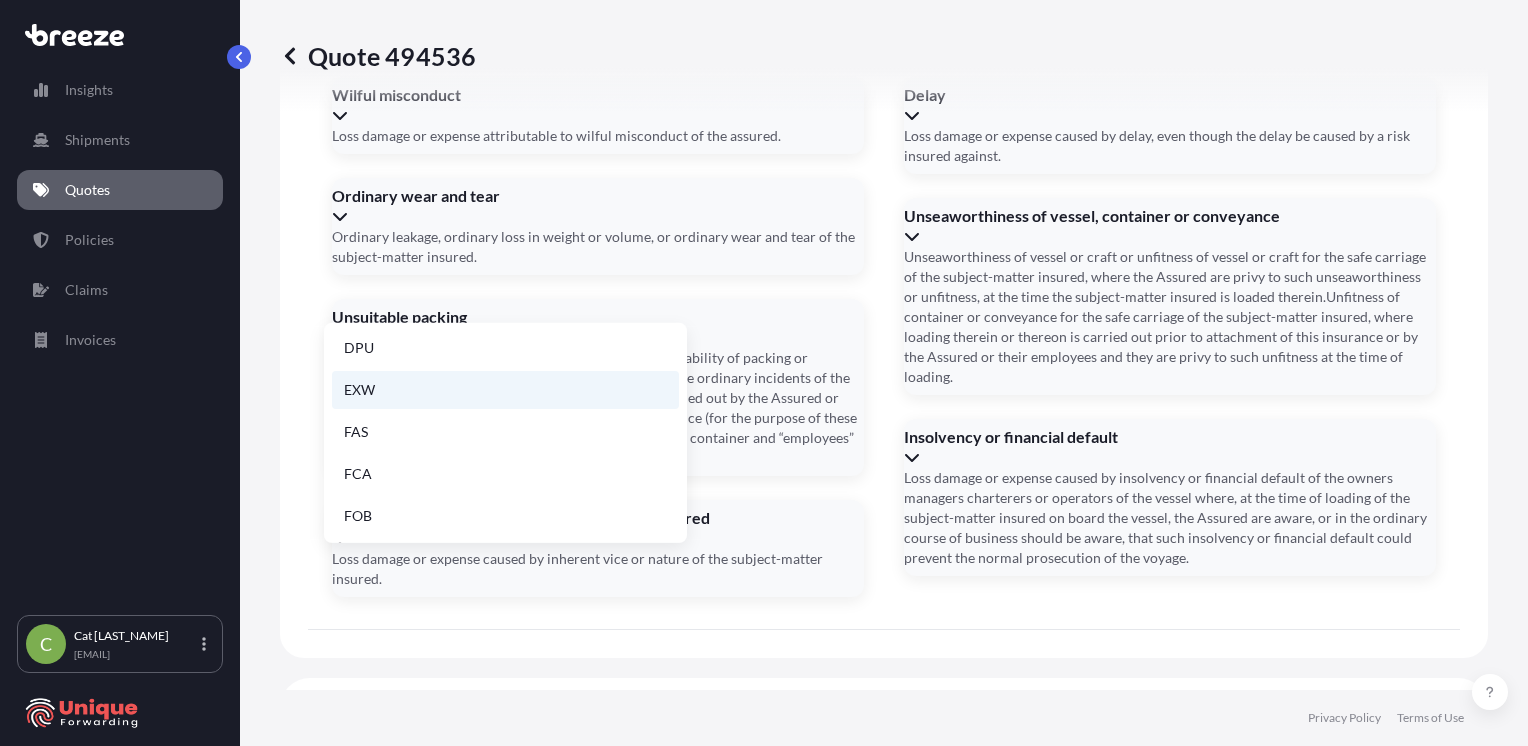 click on "EXW" at bounding box center (505, 390) 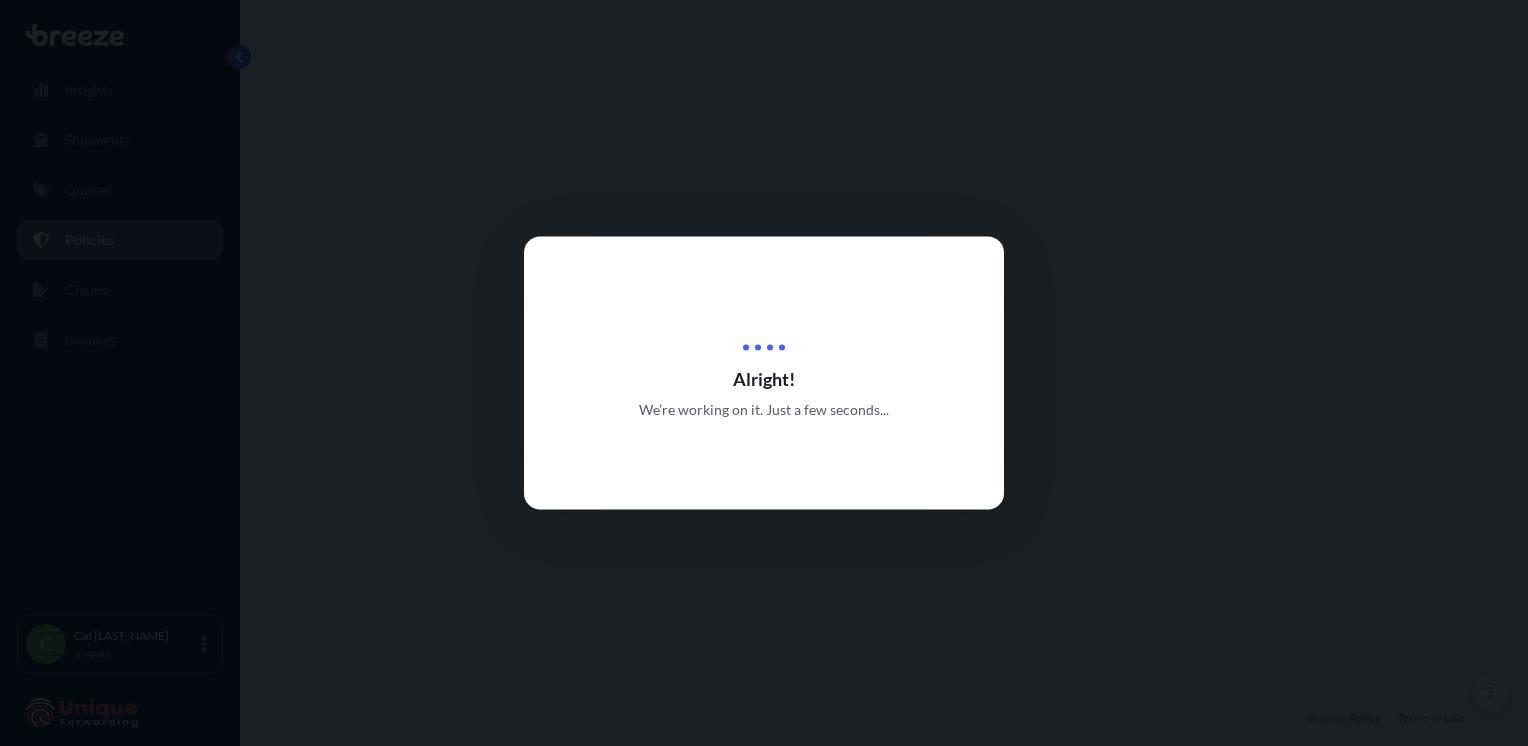 scroll, scrollTop: 0, scrollLeft: 0, axis: both 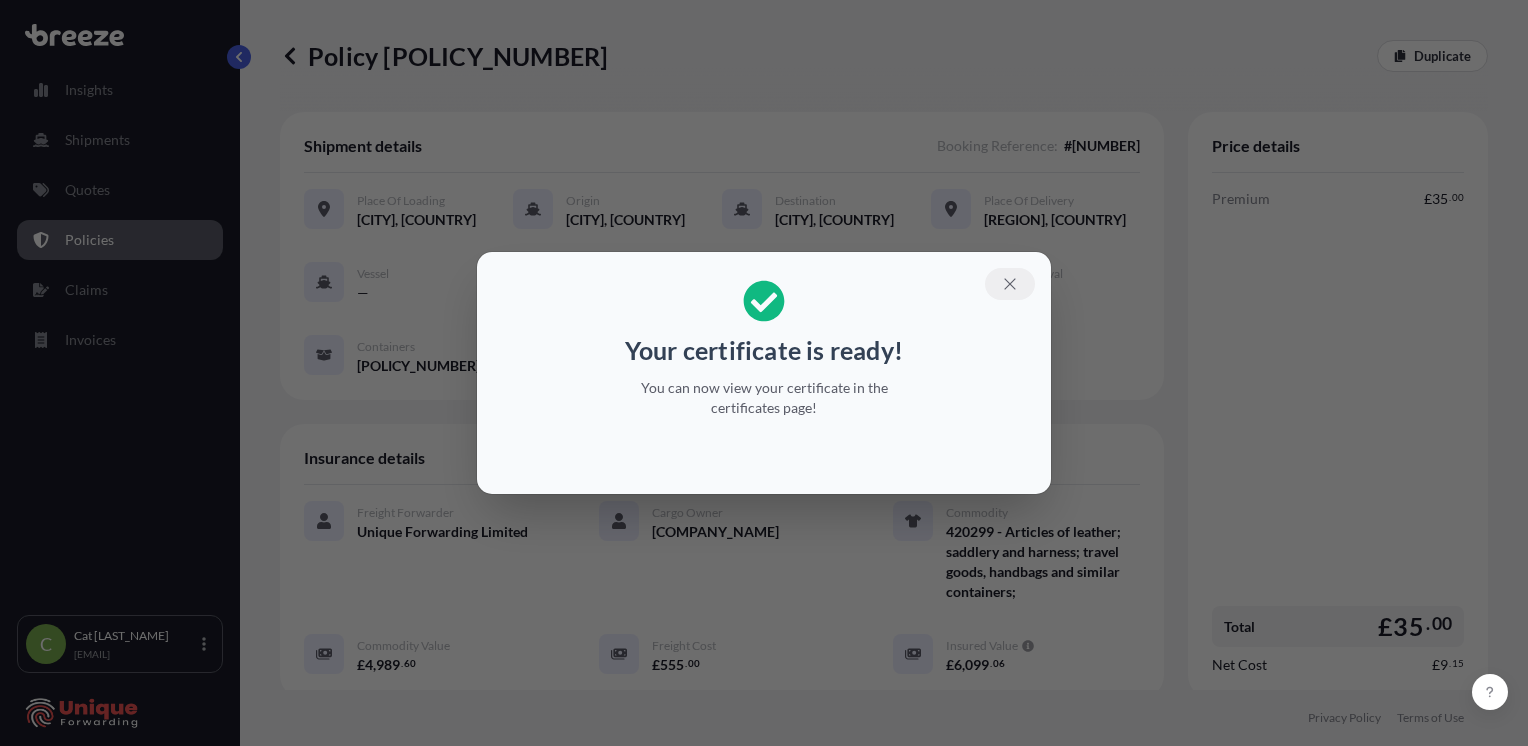 click 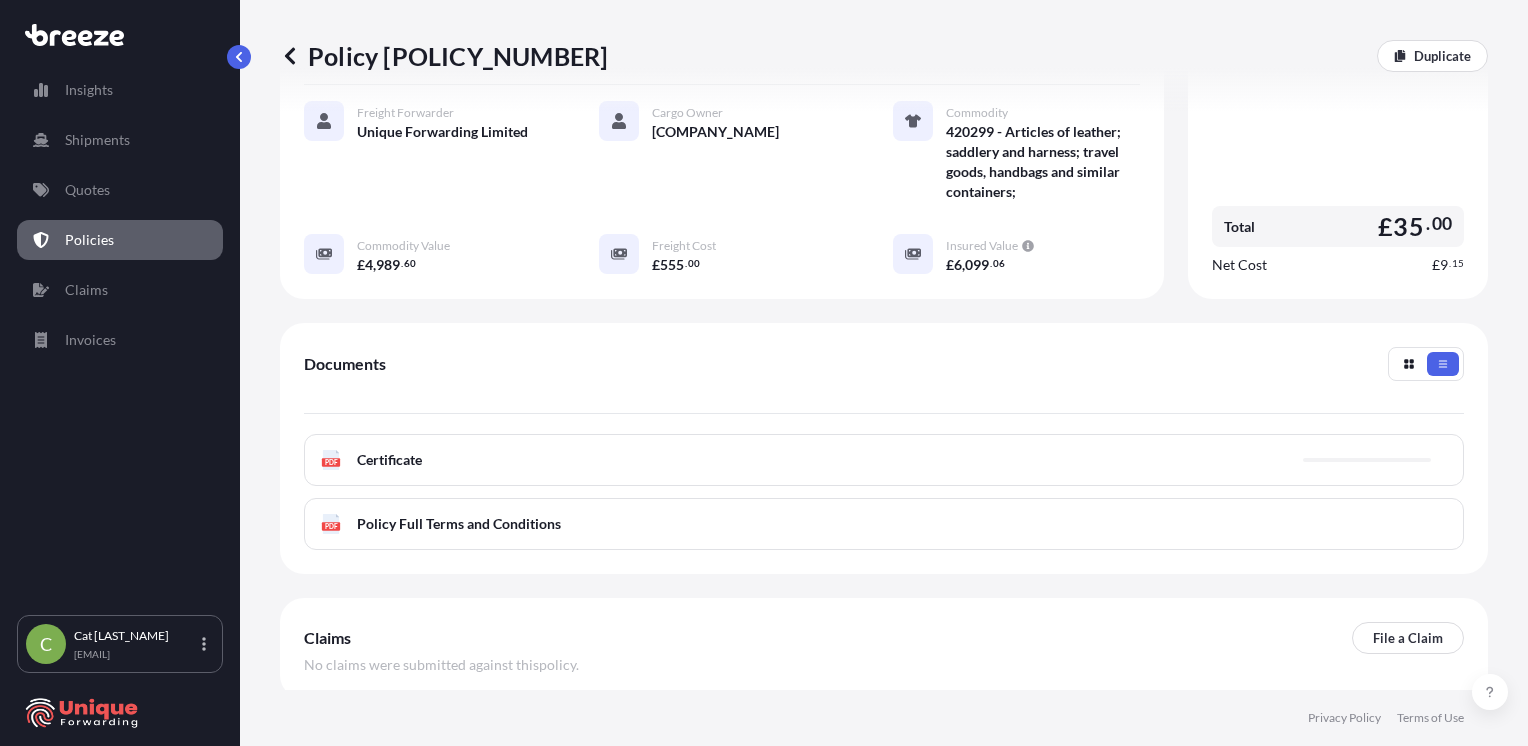 scroll, scrollTop: 514, scrollLeft: 0, axis: vertical 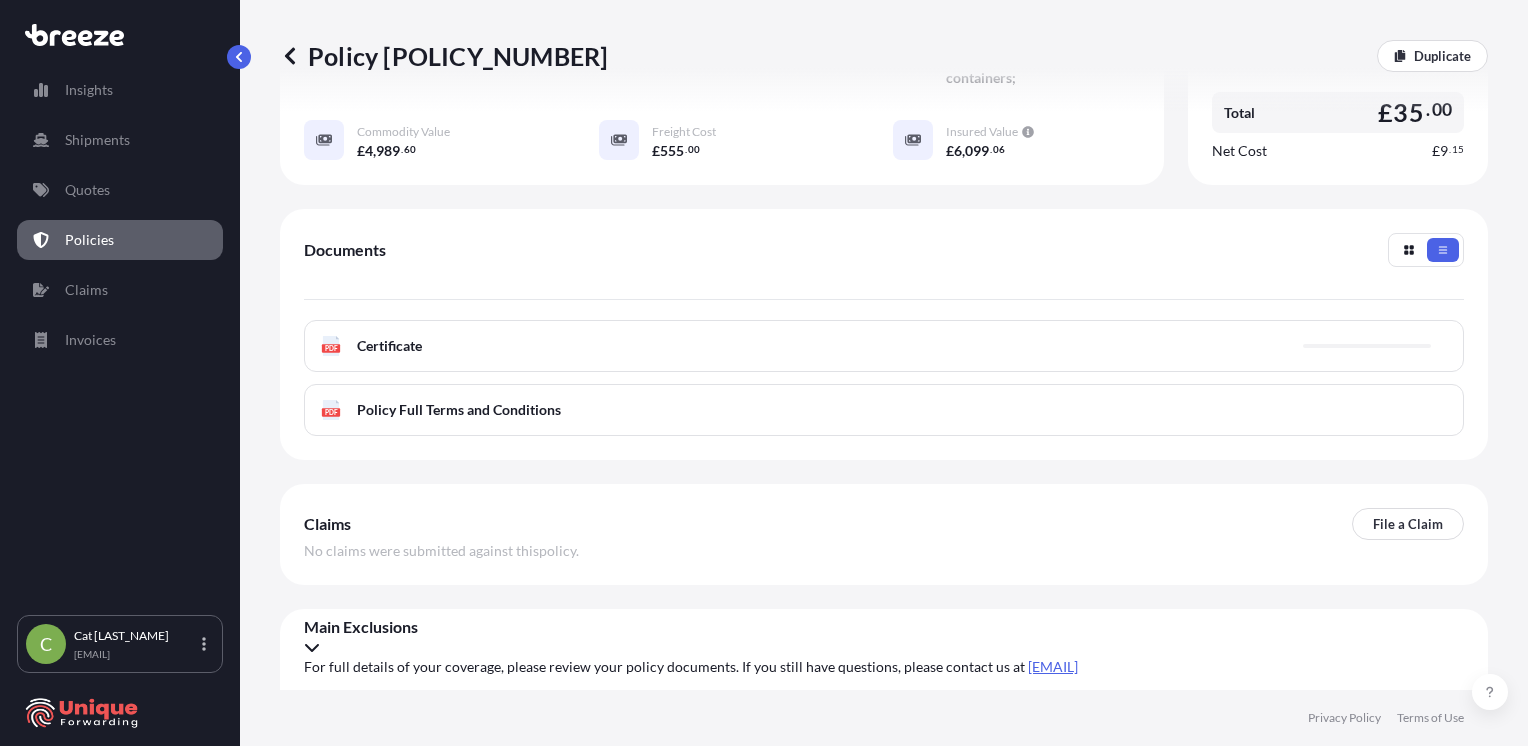 click on "PDF Certificate" at bounding box center [884, 346] 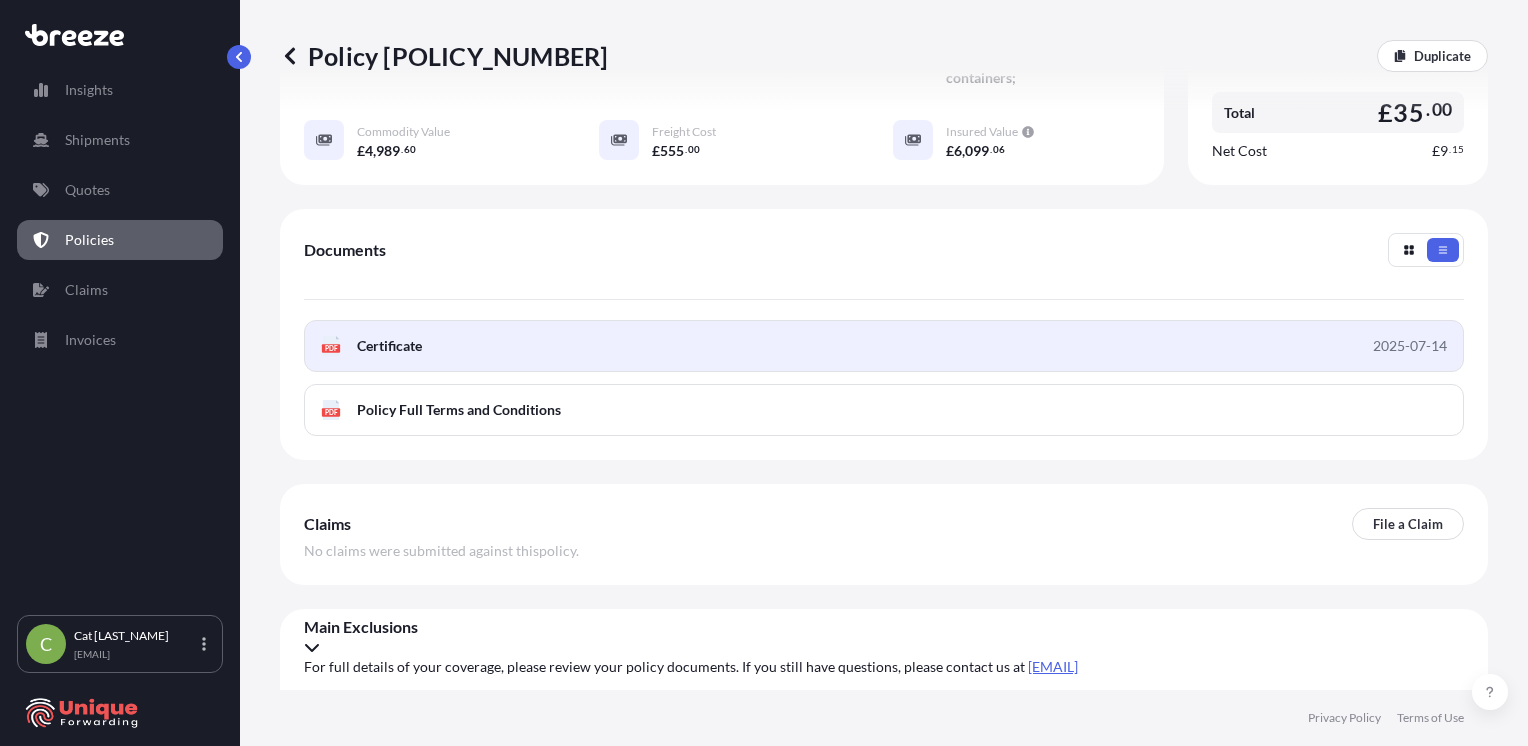 click on "PDF Certificate 2025-07-14" at bounding box center [884, 346] 